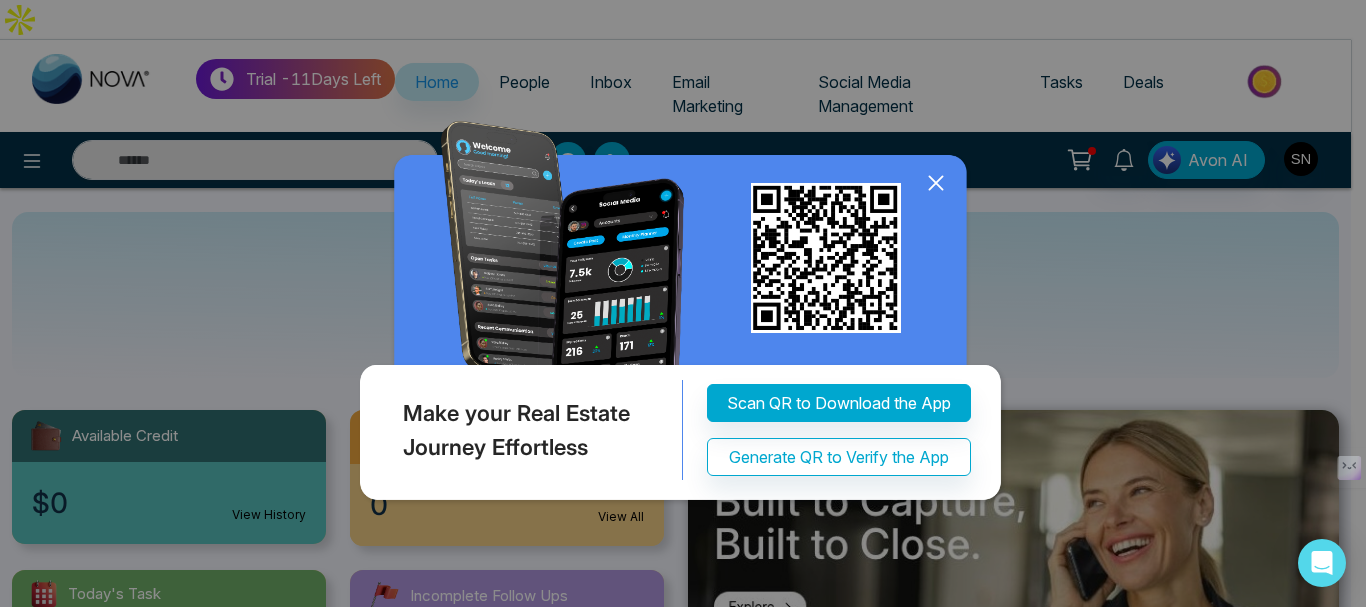 select on "*" 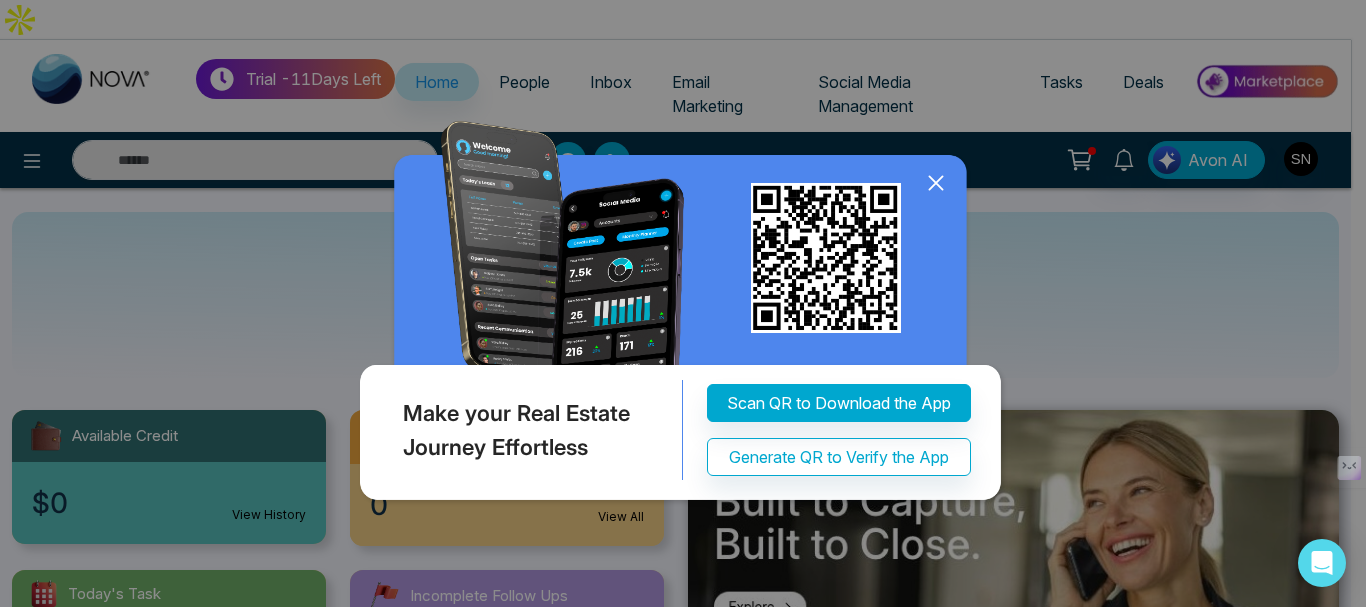 select on "*" 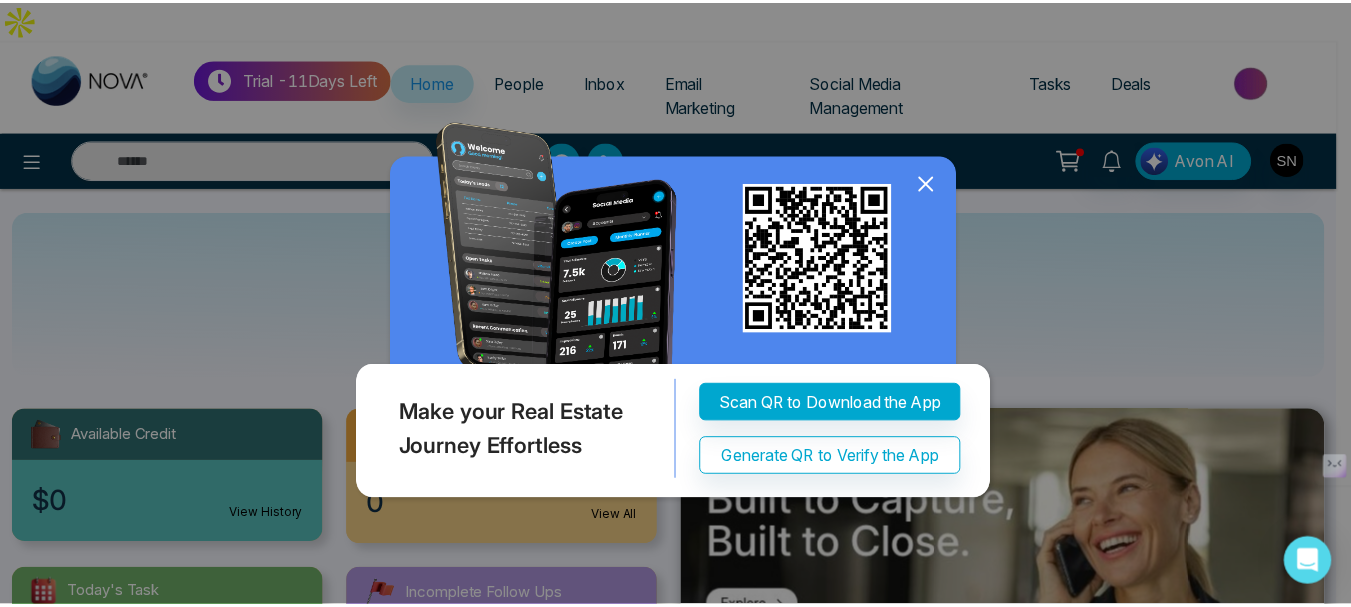 scroll, scrollTop: 0, scrollLeft: 0, axis: both 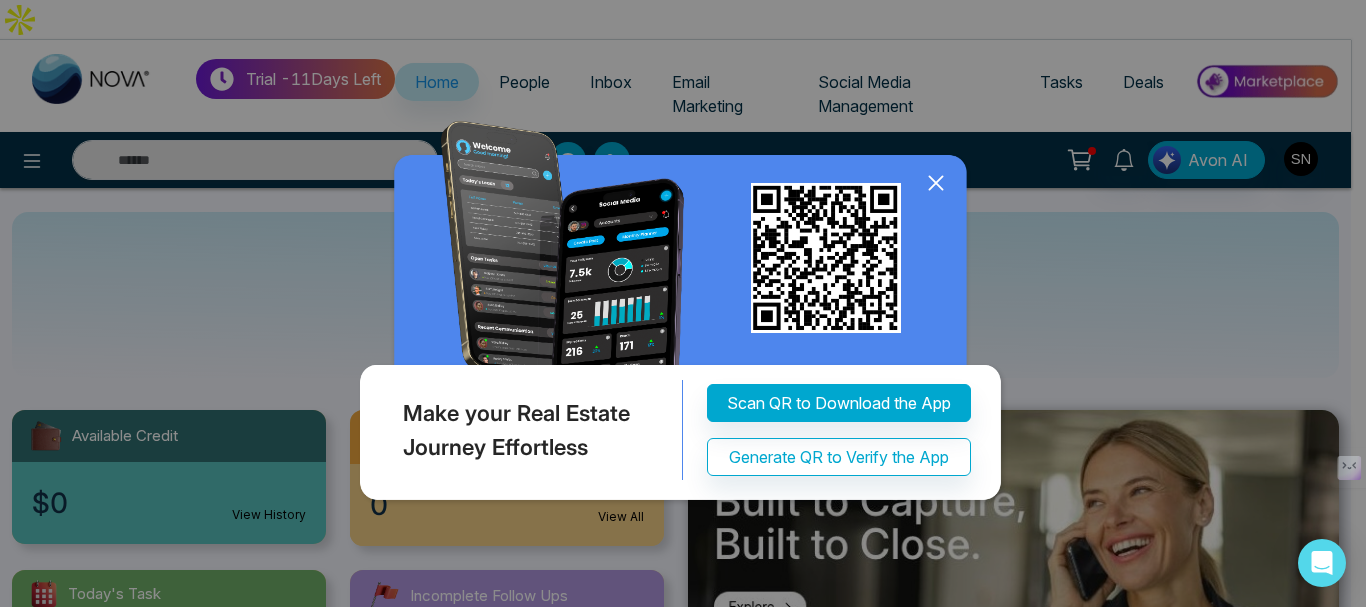click 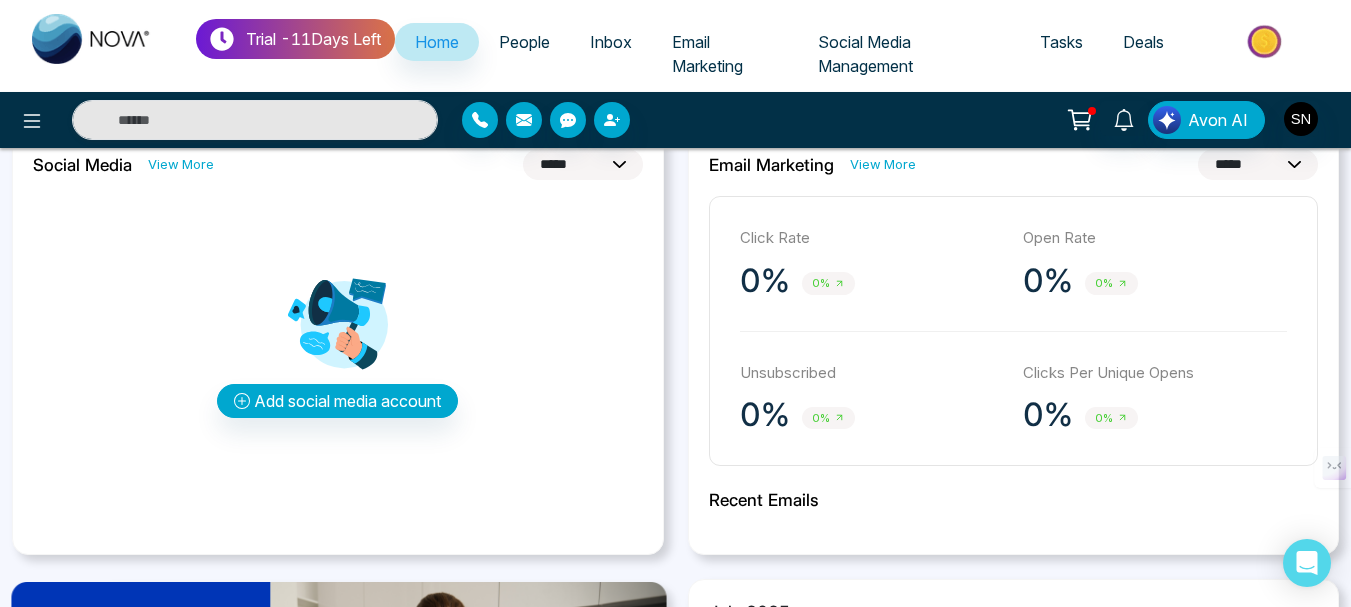 scroll, scrollTop: 500, scrollLeft: 0, axis: vertical 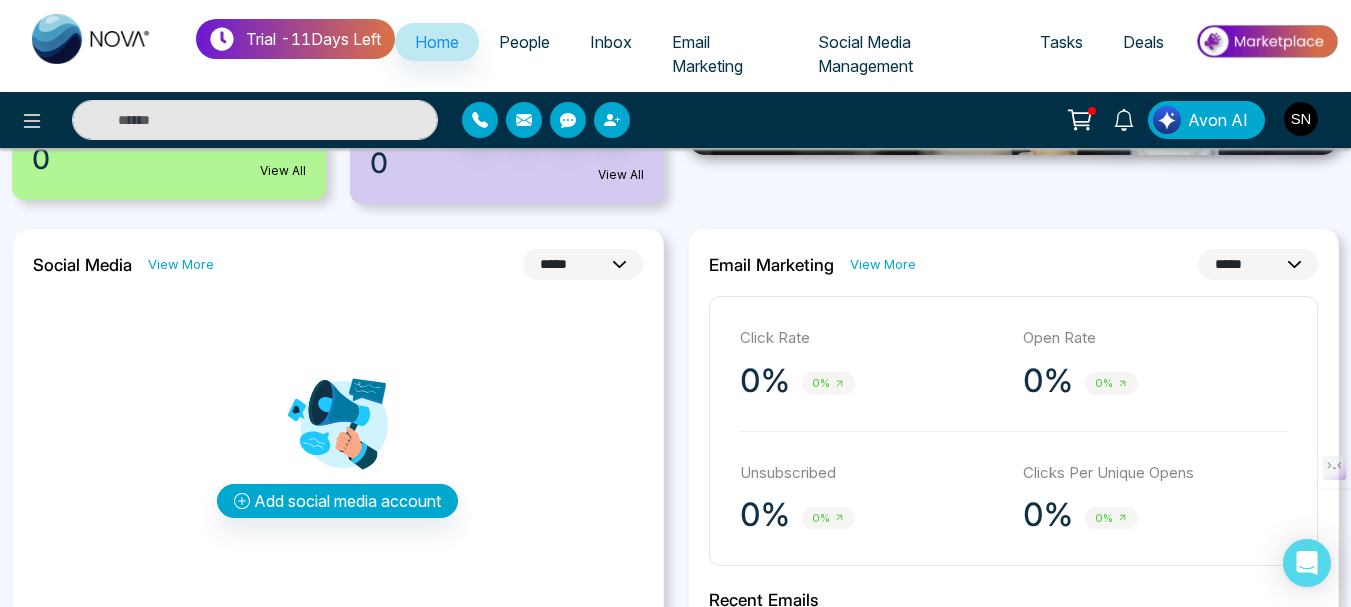 click on "**********" at bounding box center (583, 264) 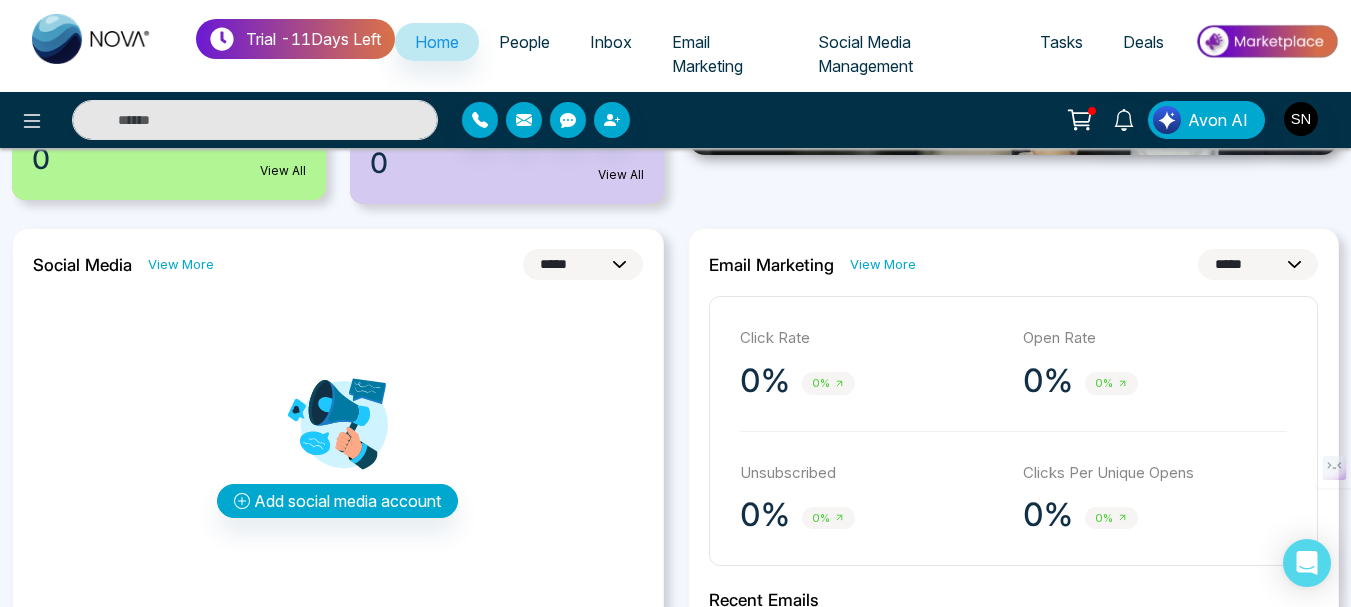 click on "**********" at bounding box center [583, 264] 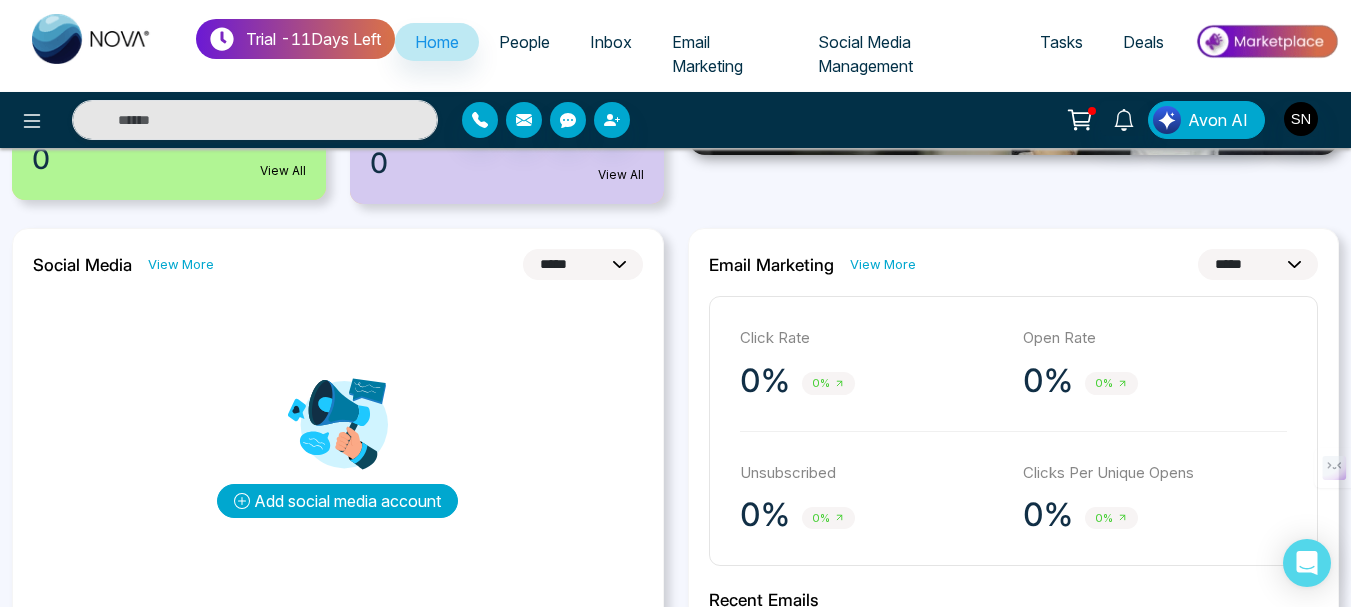 click on "Add social media account" at bounding box center (337, 501) 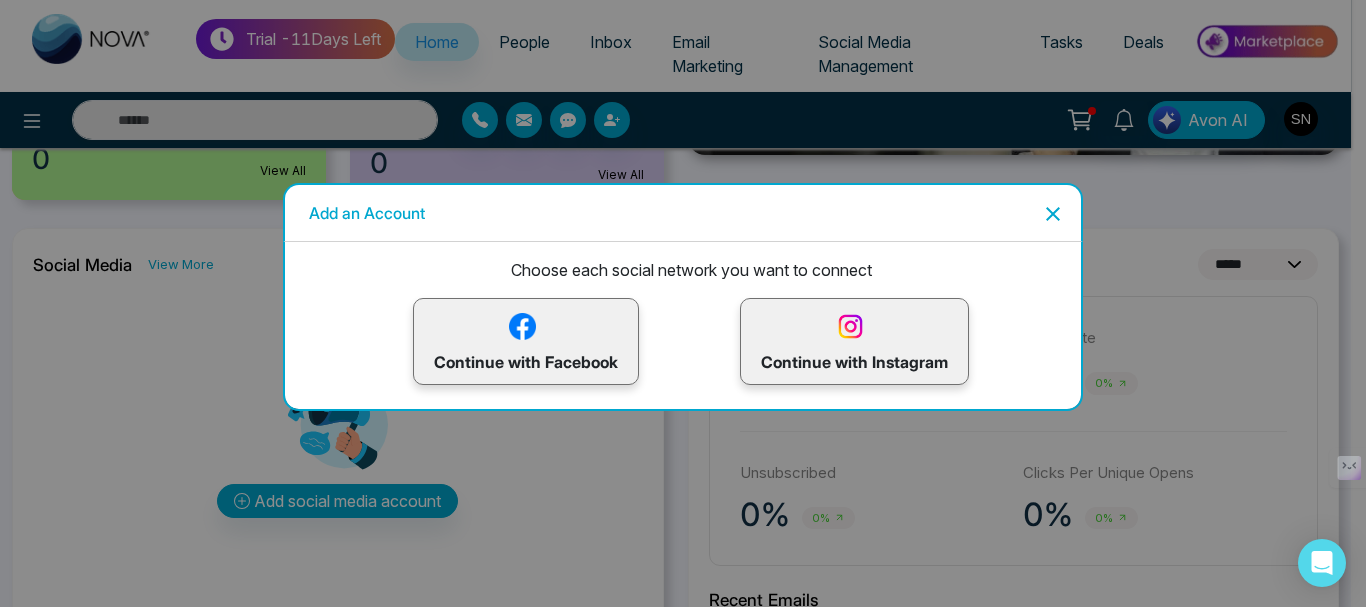 click 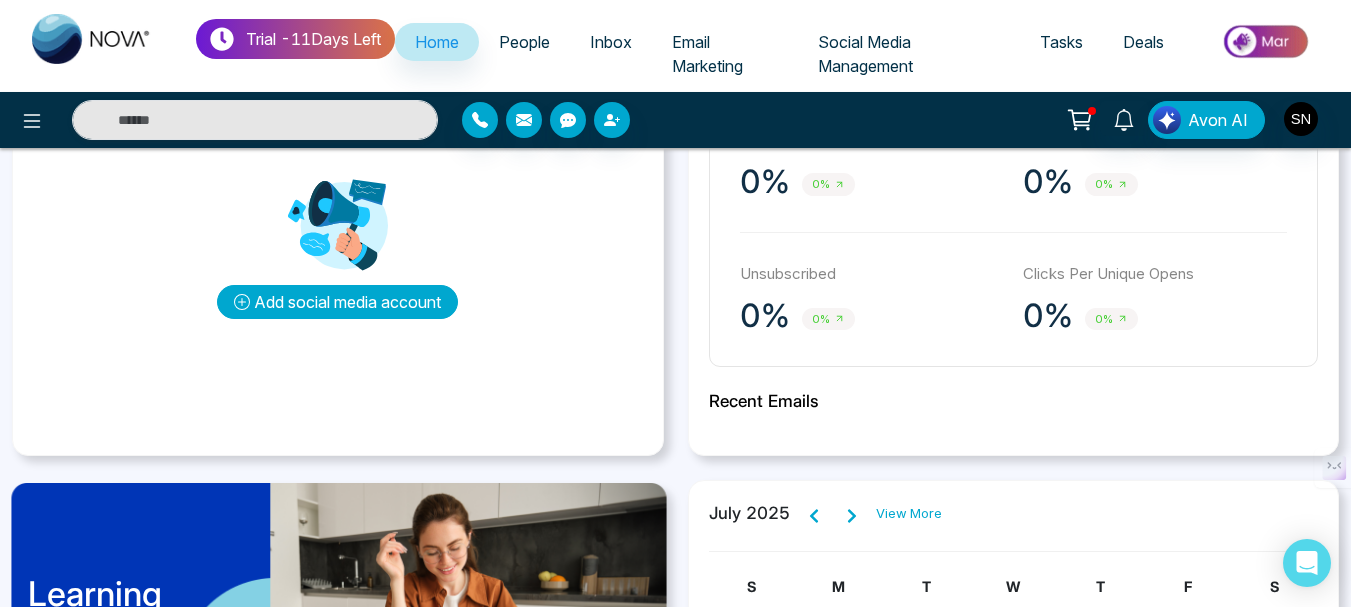 scroll, scrollTop: 700, scrollLeft: 0, axis: vertical 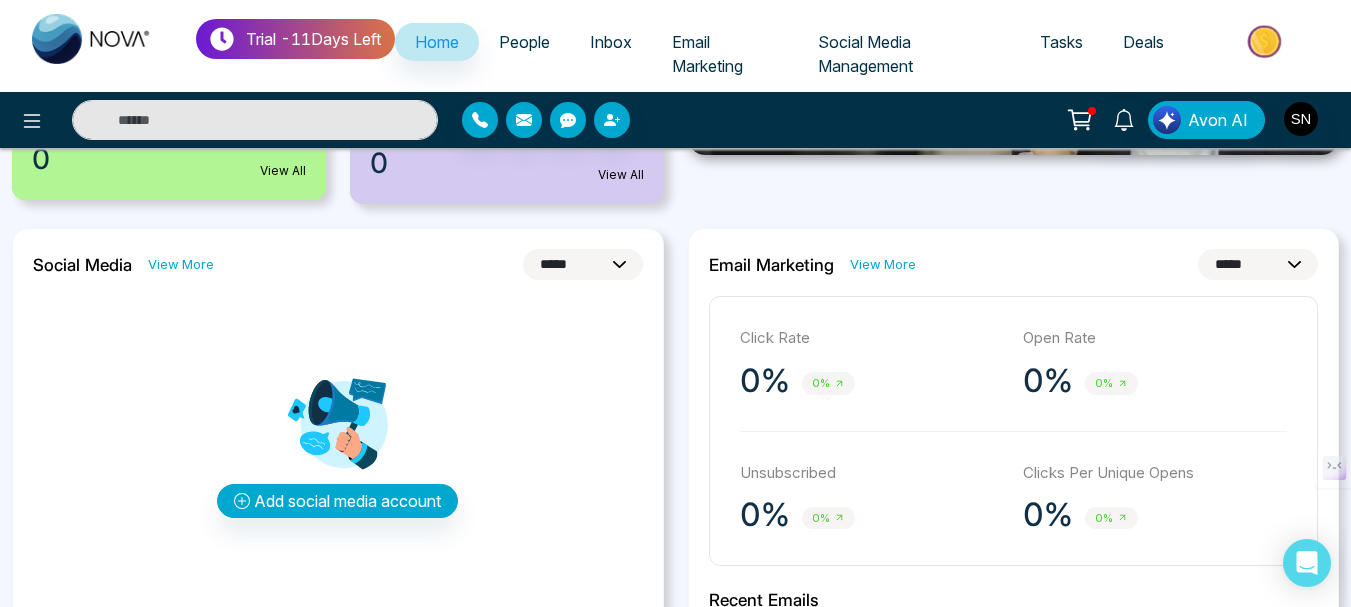 click on "View More" at bounding box center (883, 264) 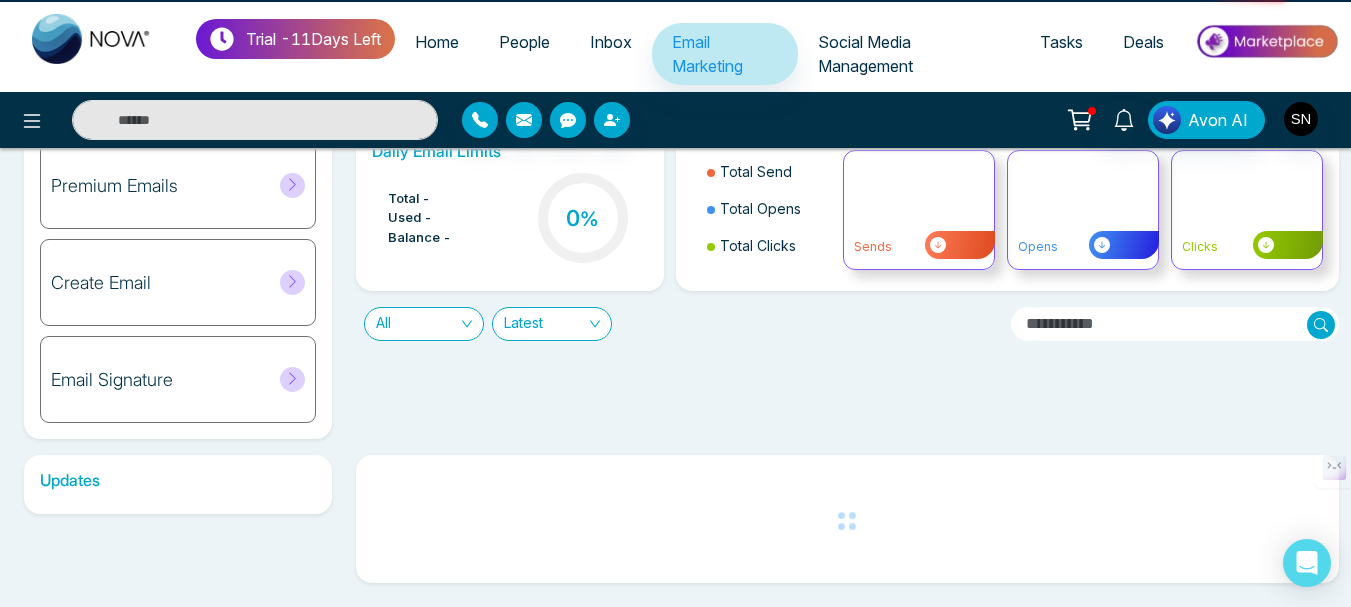 scroll, scrollTop: 0, scrollLeft: 0, axis: both 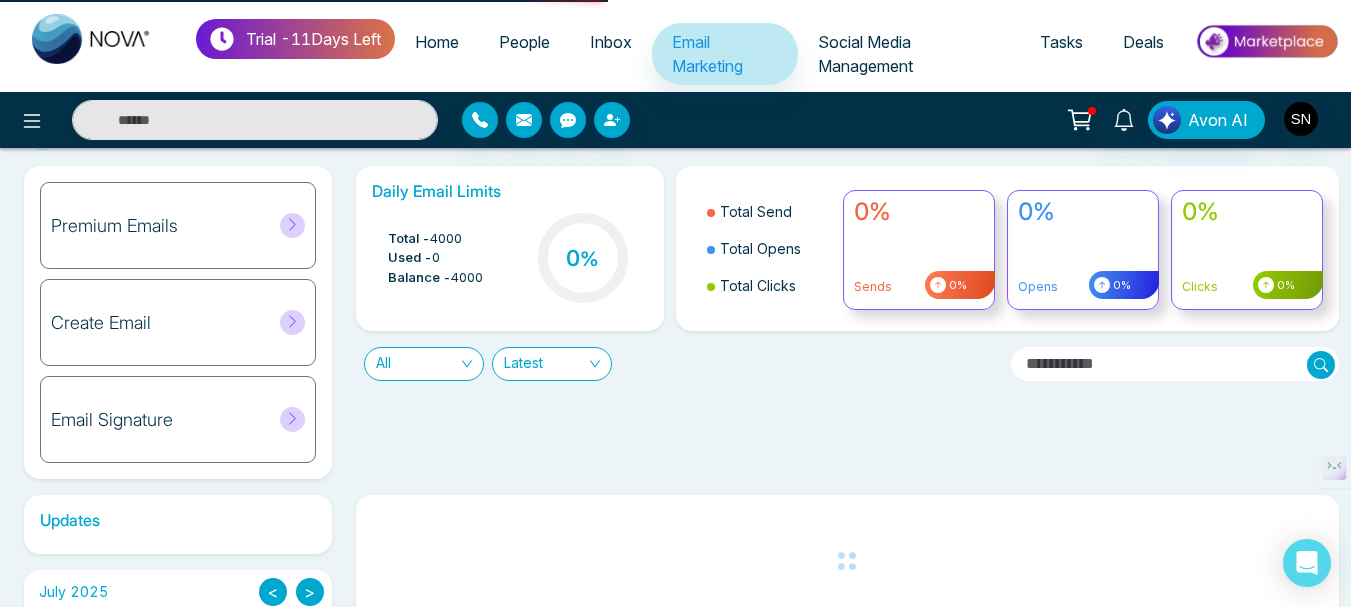 select on "*" 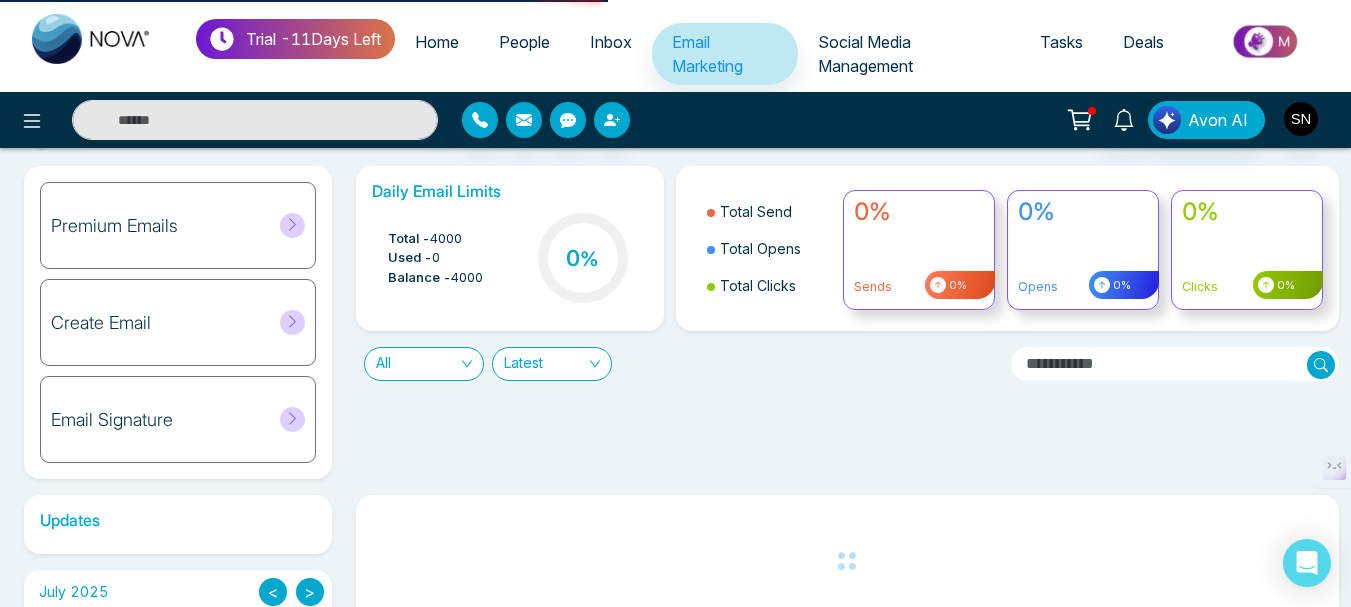 select on "*" 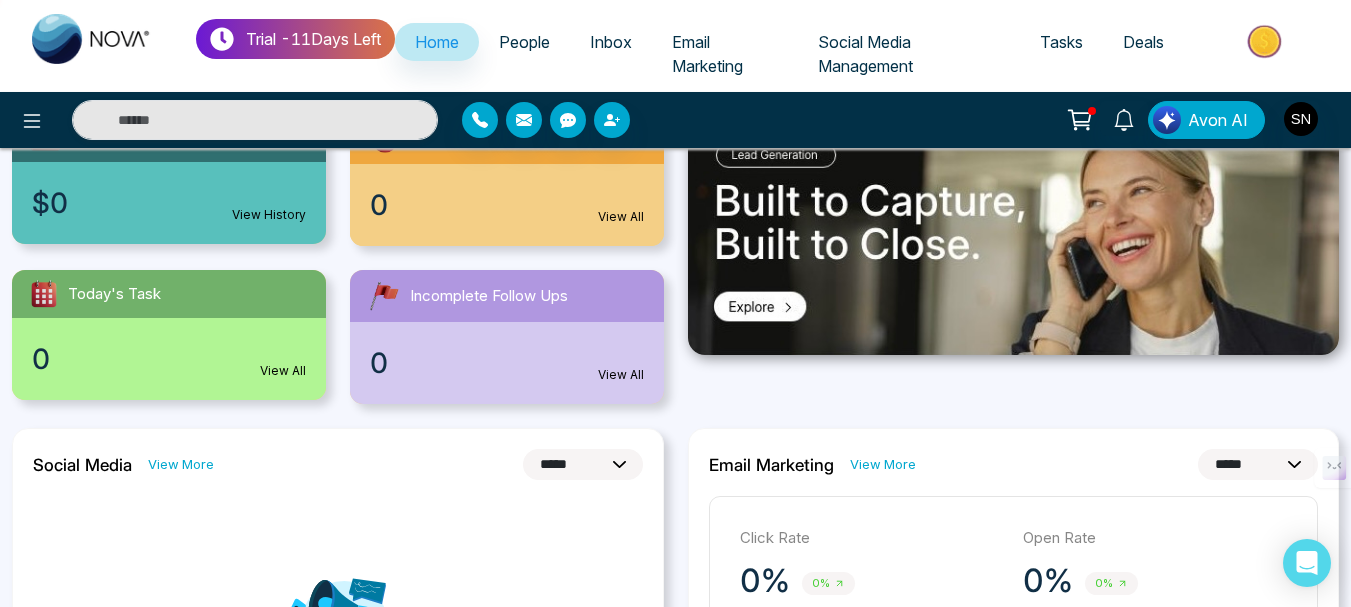 scroll, scrollTop: 600, scrollLeft: 0, axis: vertical 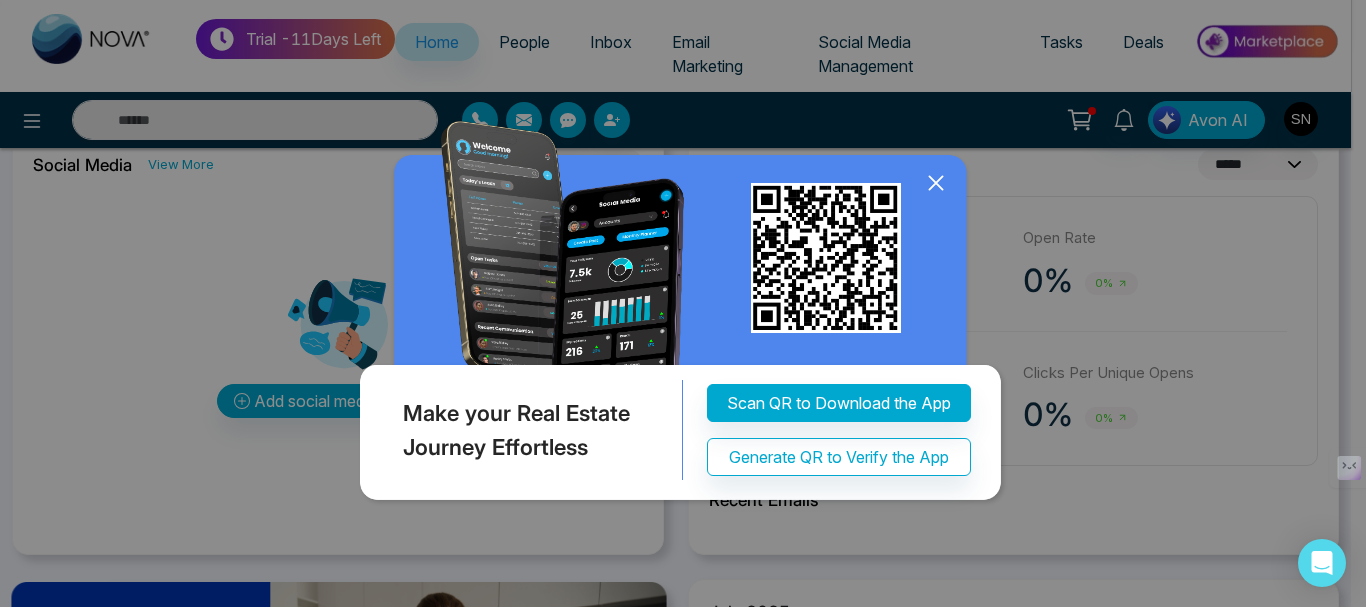 click at bounding box center [683, 315] 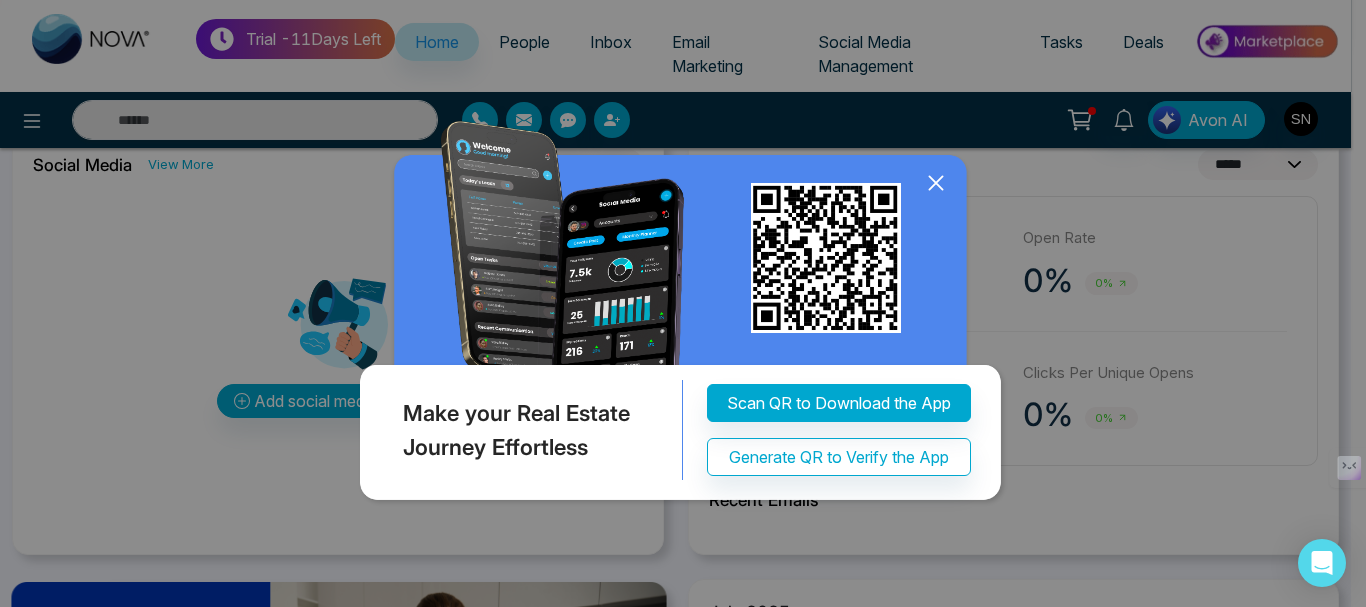 click 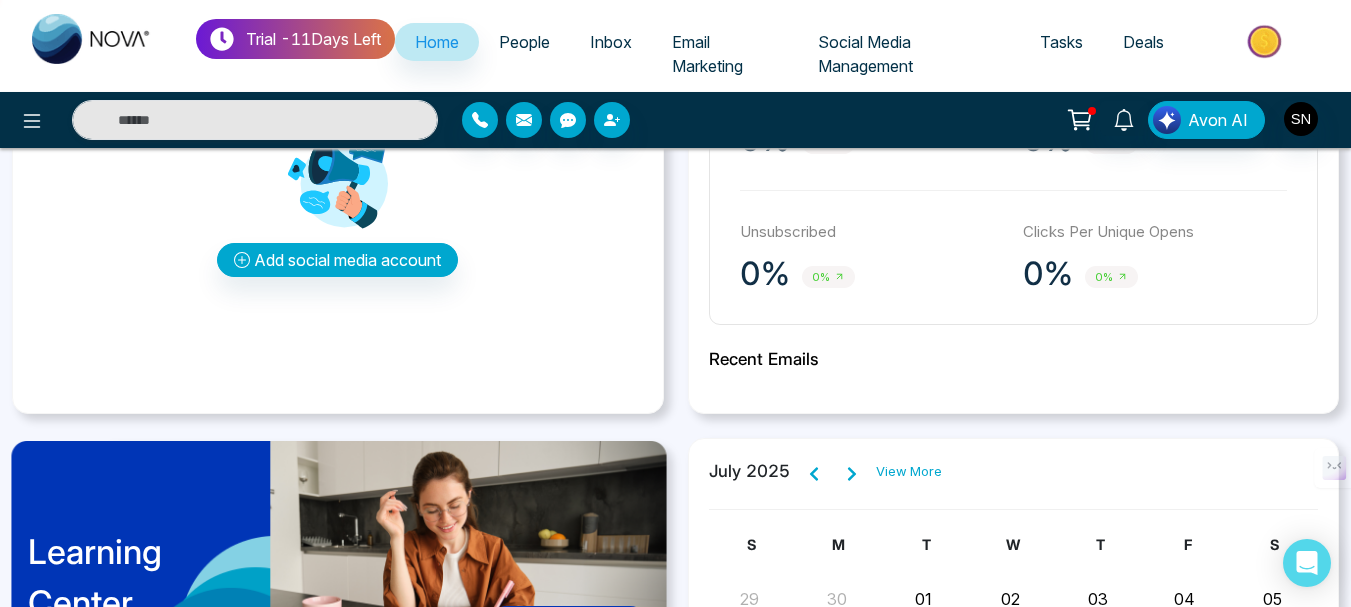 scroll, scrollTop: 1000, scrollLeft: 0, axis: vertical 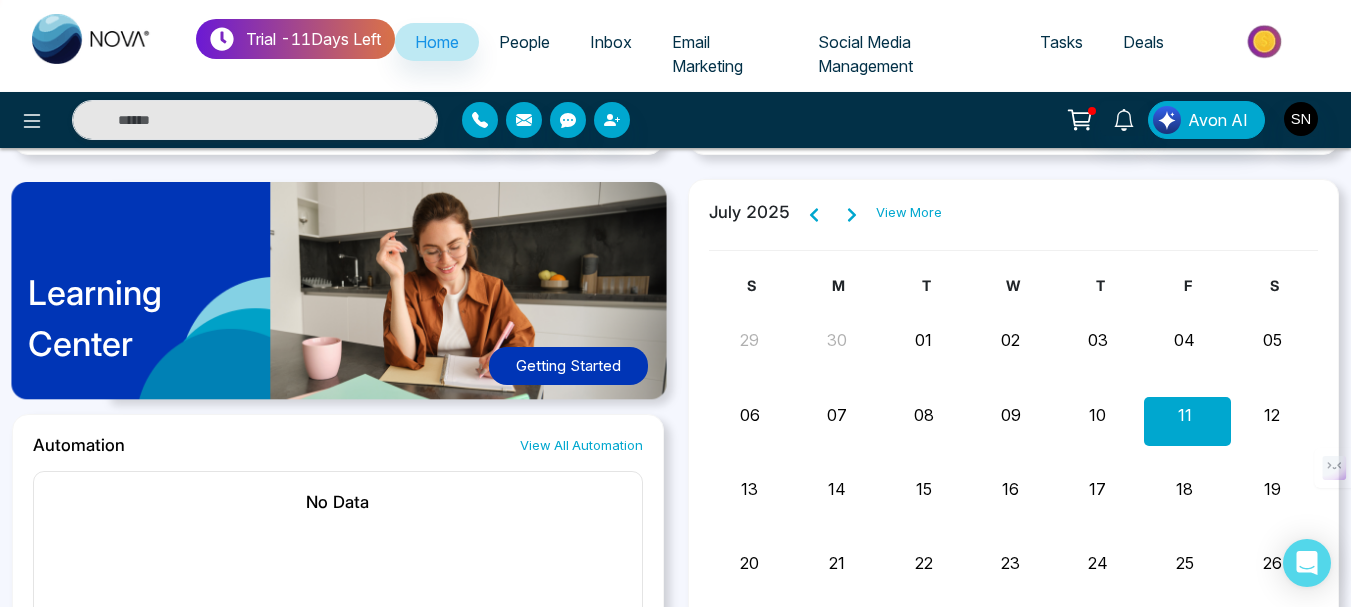 click on "Getting Started" at bounding box center [568, 366] 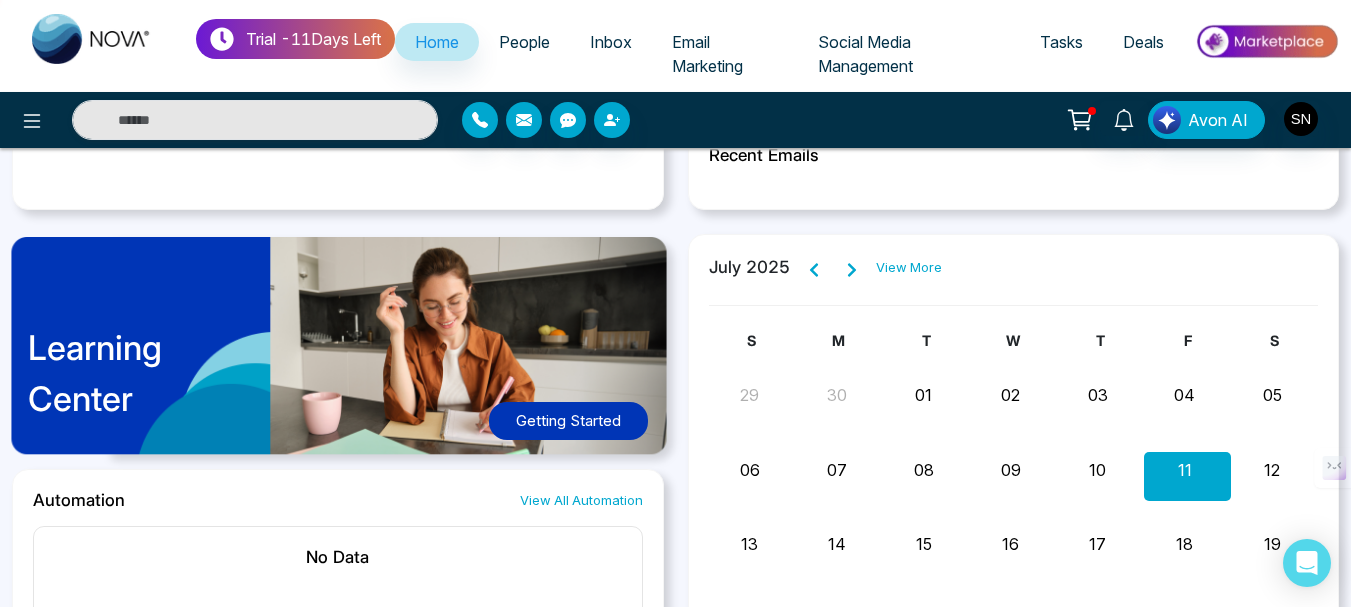 scroll, scrollTop: 900, scrollLeft: 0, axis: vertical 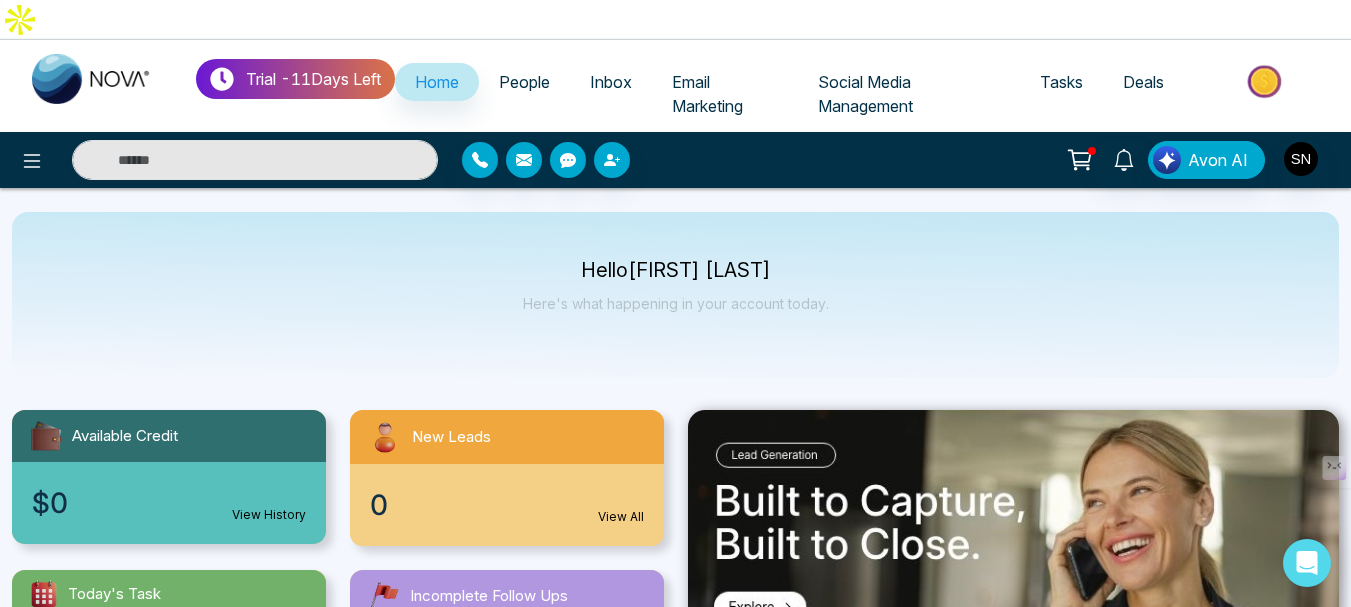 click on "People" at bounding box center (524, 82) 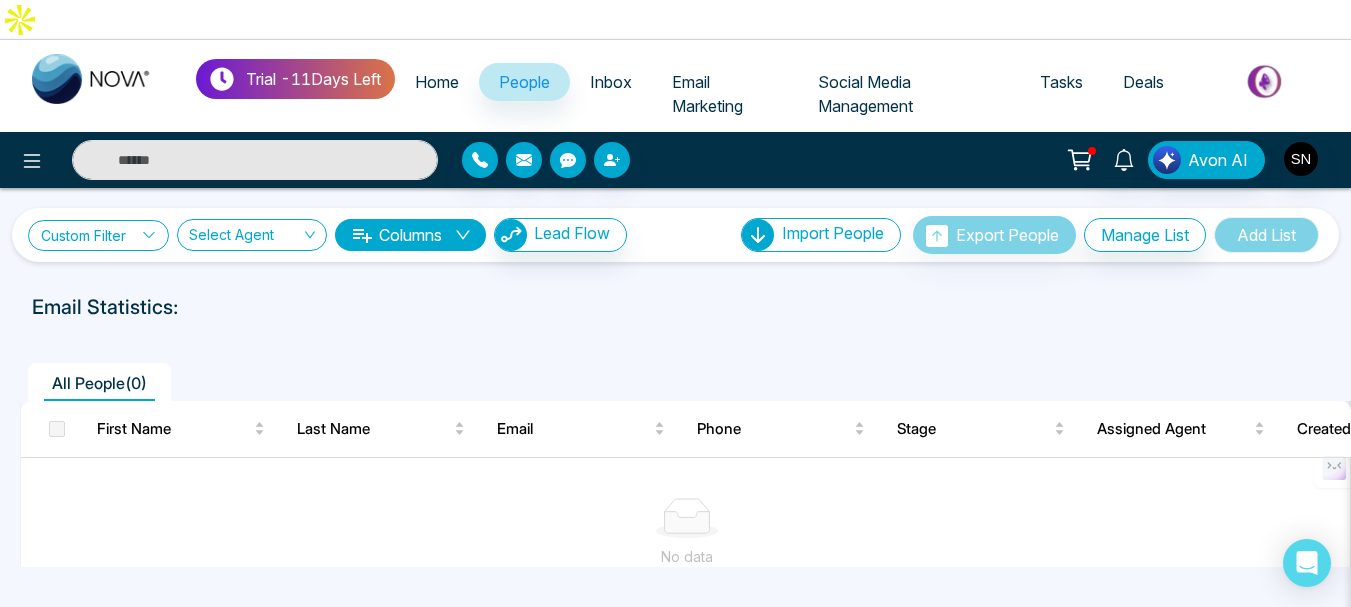 click on "Custom Filter" at bounding box center (98, 235) 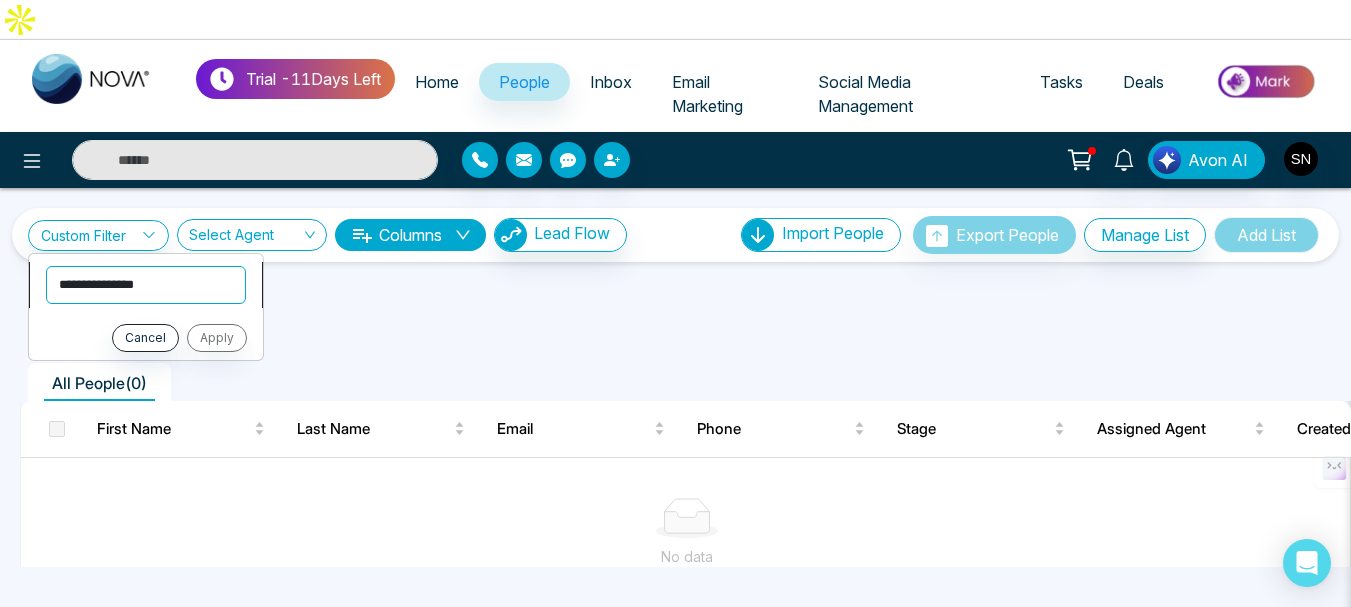 click on "**********" at bounding box center [146, 285] 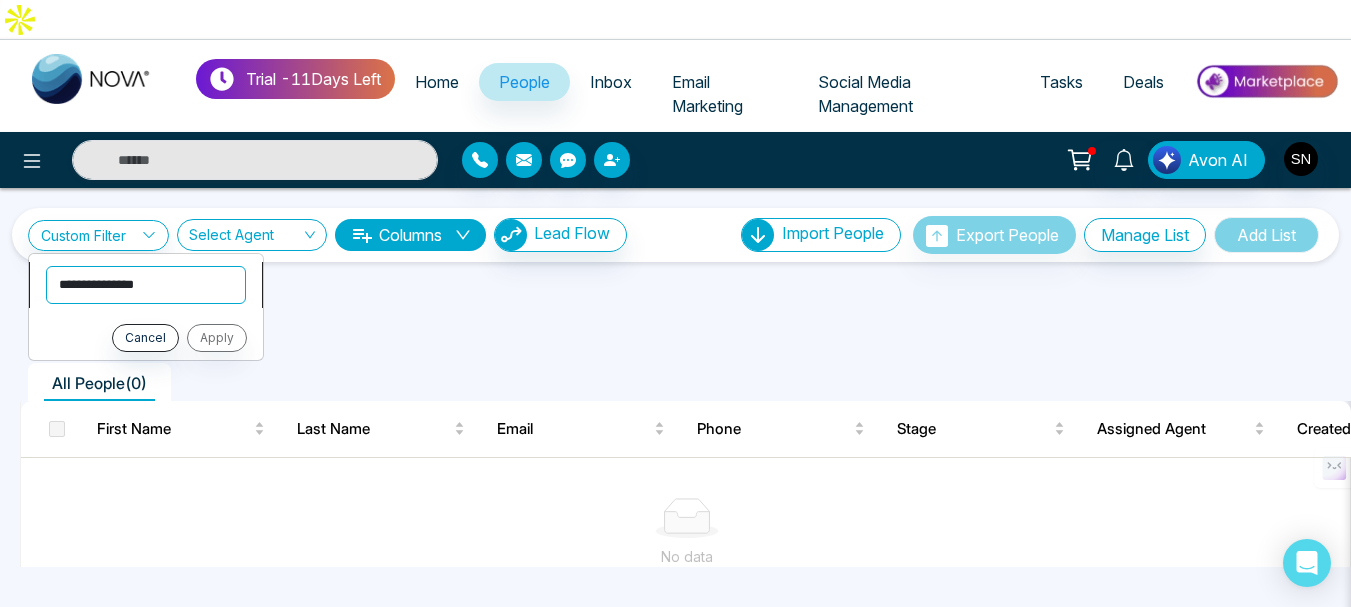 select on "*****" 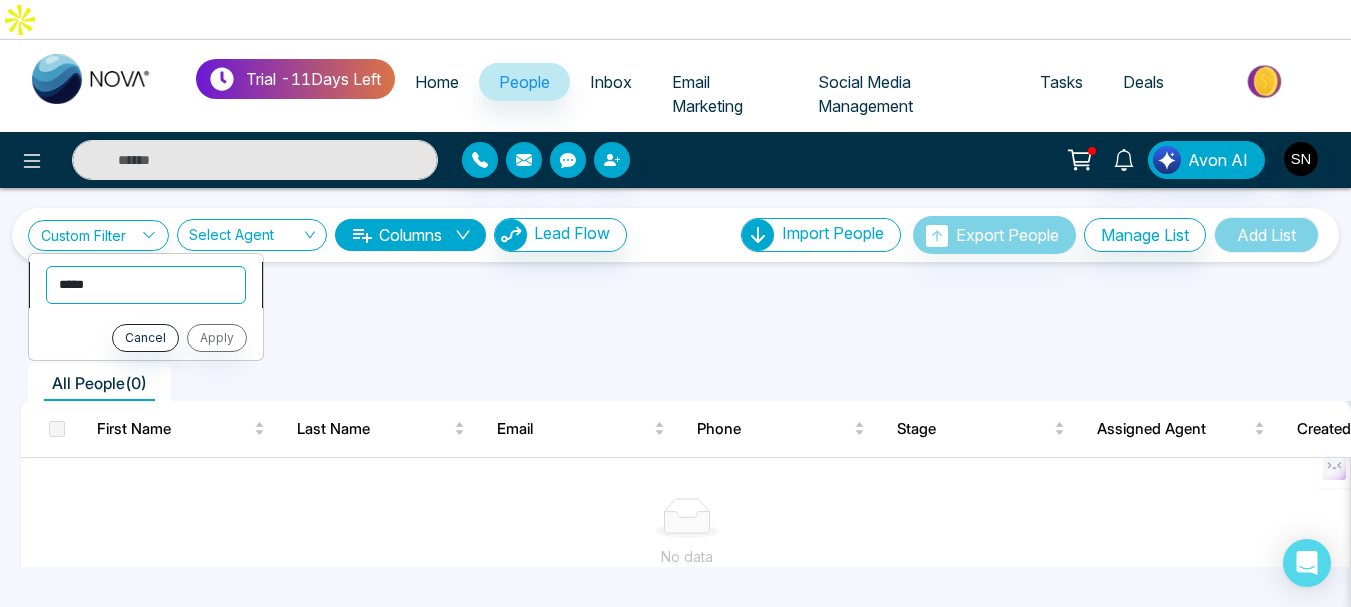 click on "**********" at bounding box center (146, 285) 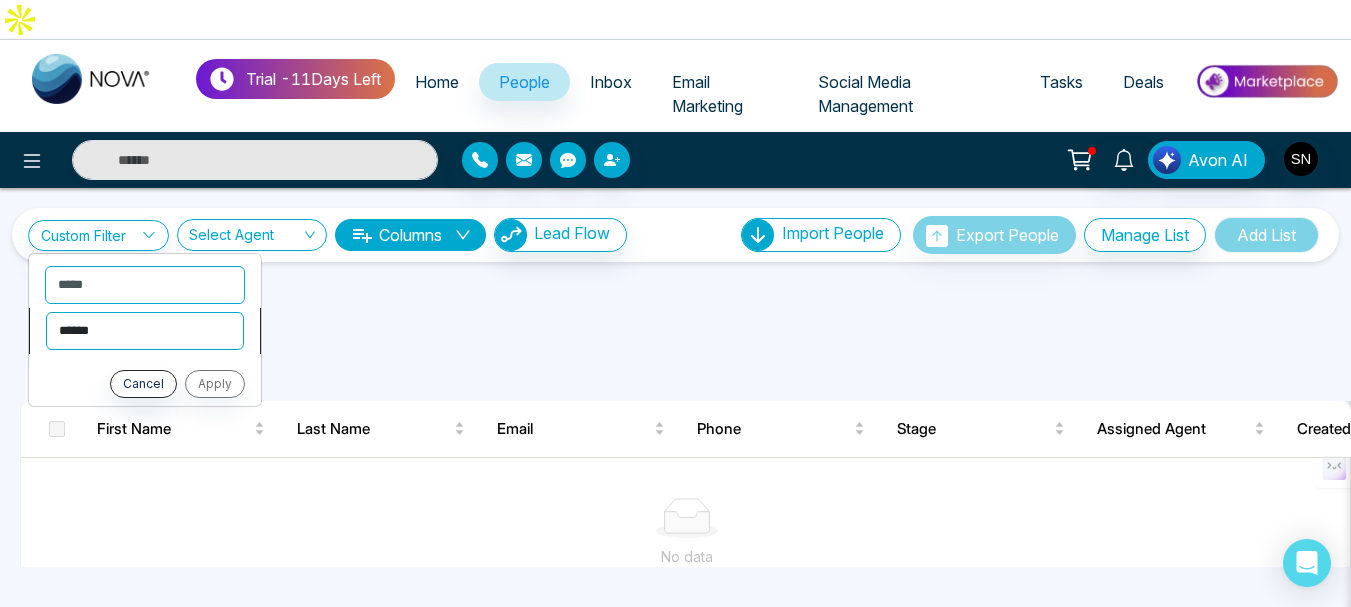 click on "**********" at bounding box center [145, 331] 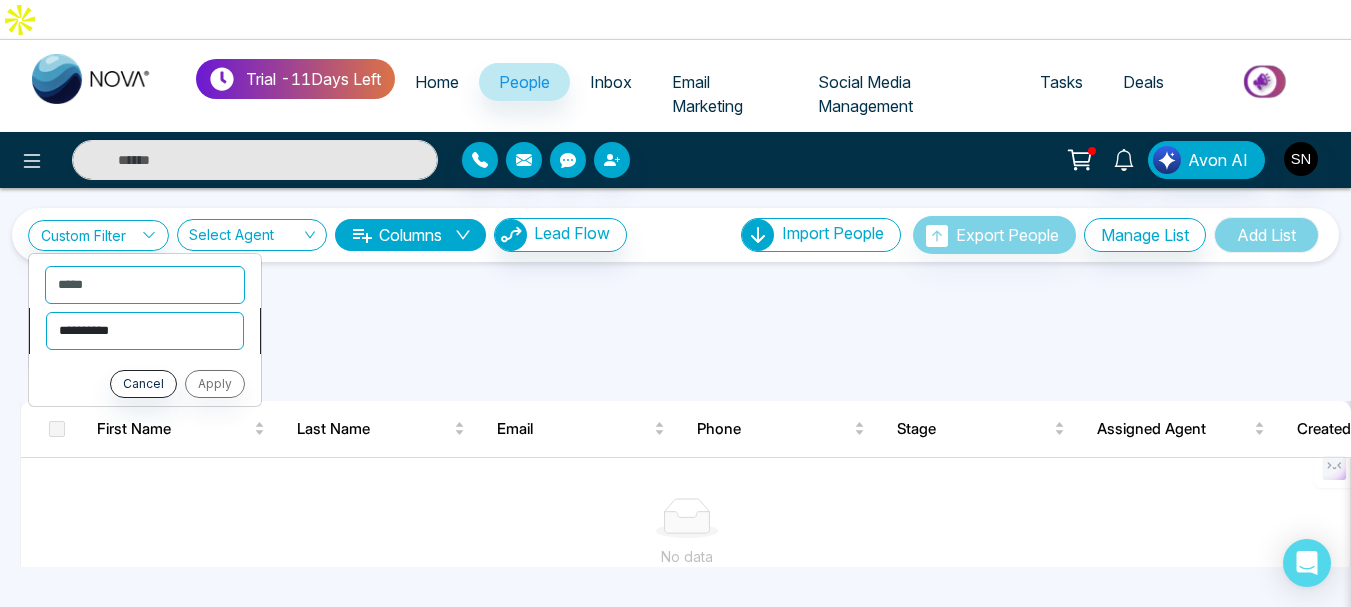 click on "**********" at bounding box center (145, 331) 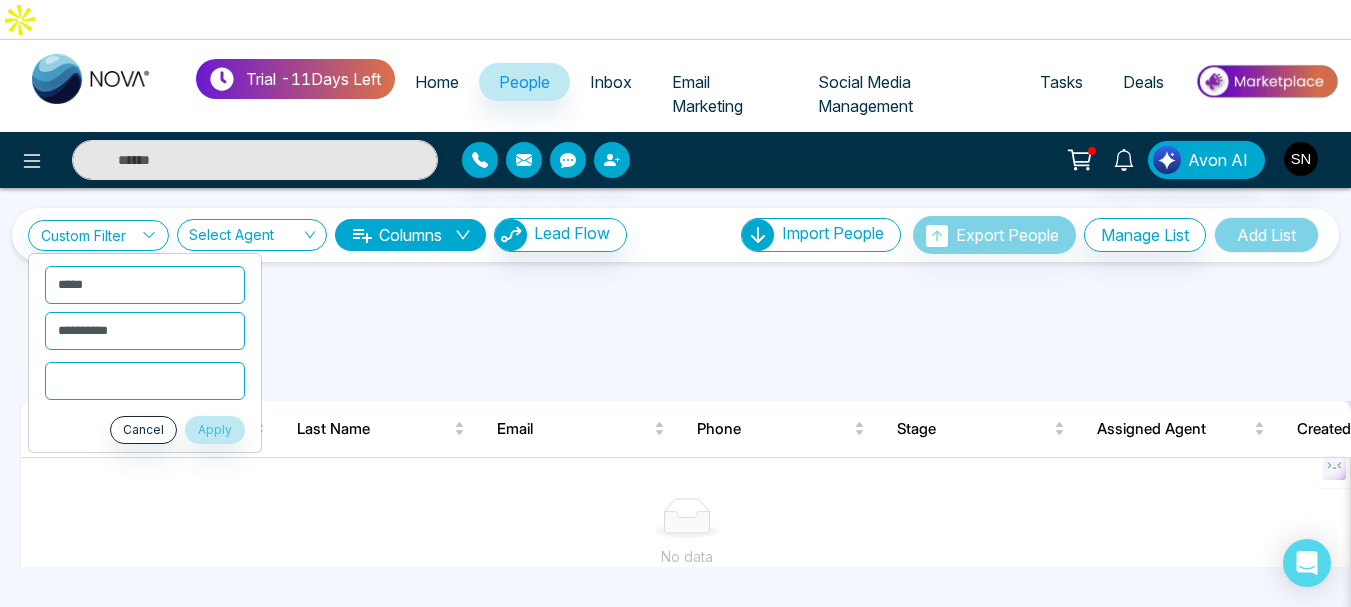 click at bounding box center [145, 381] 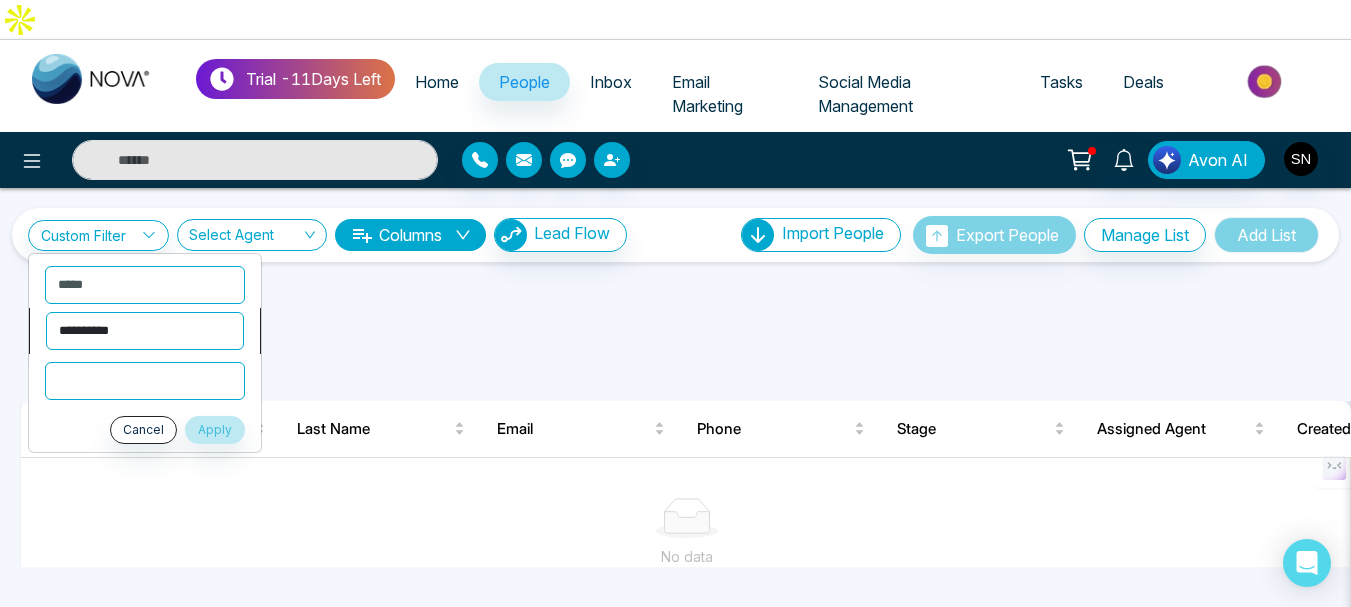 click on "**********" at bounding box center (145, 331) 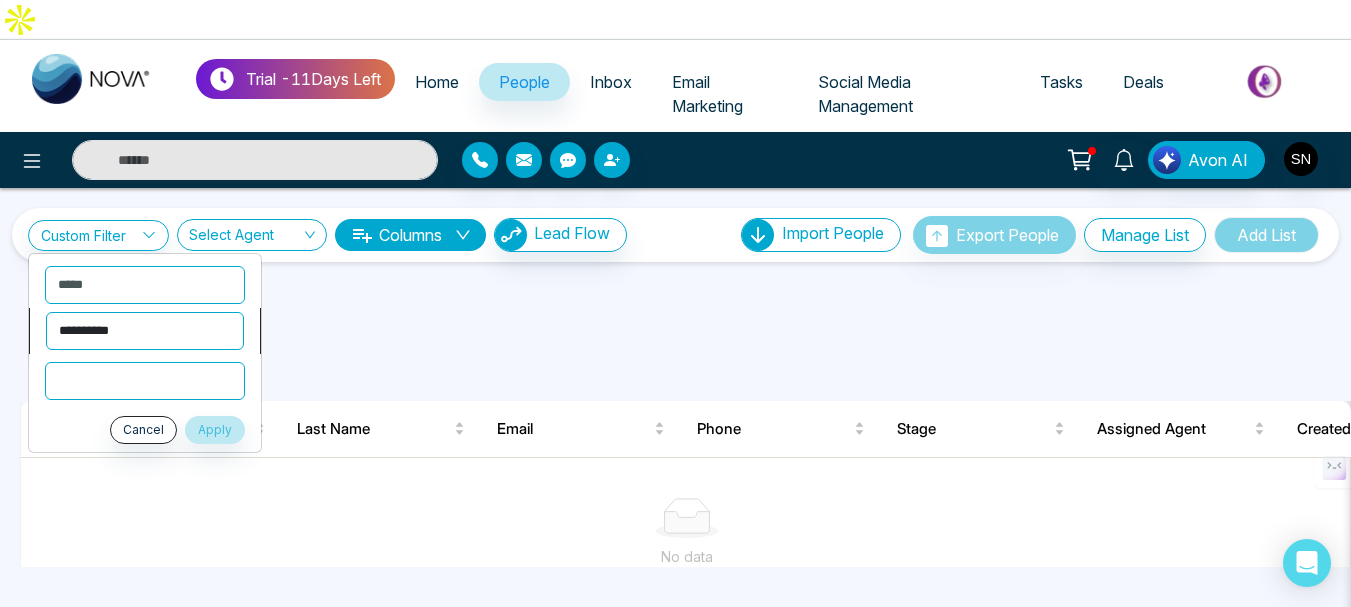 select on "********" 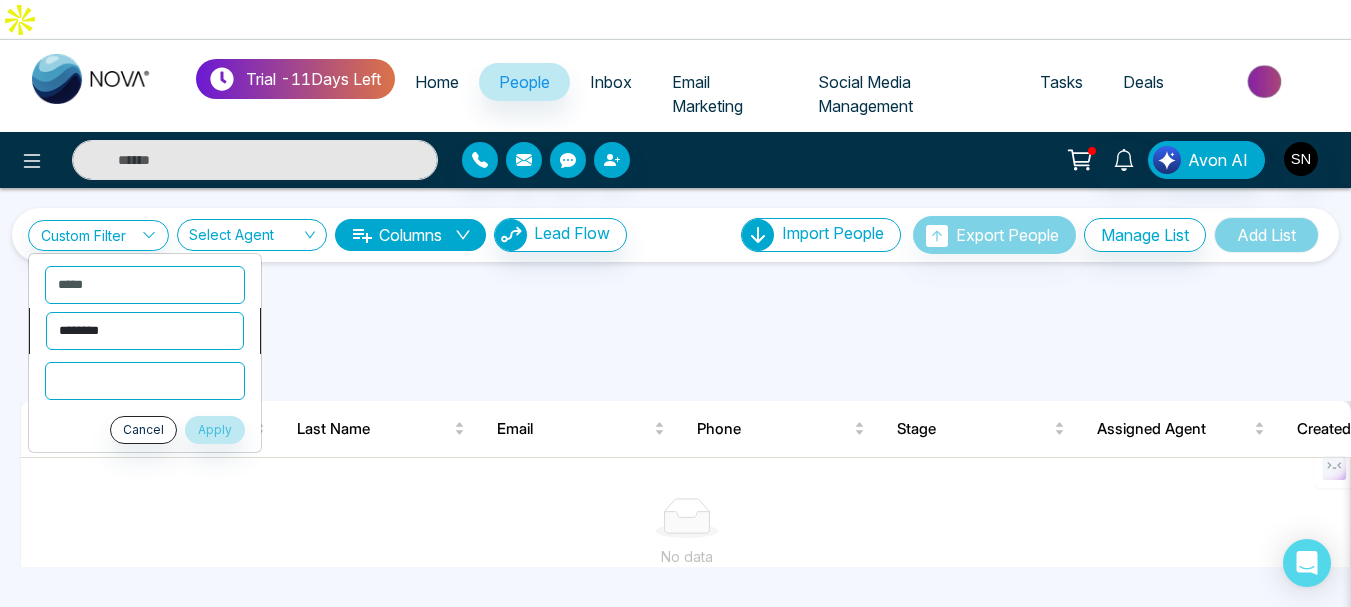 click on "**********" at bounding box center (145, 331) 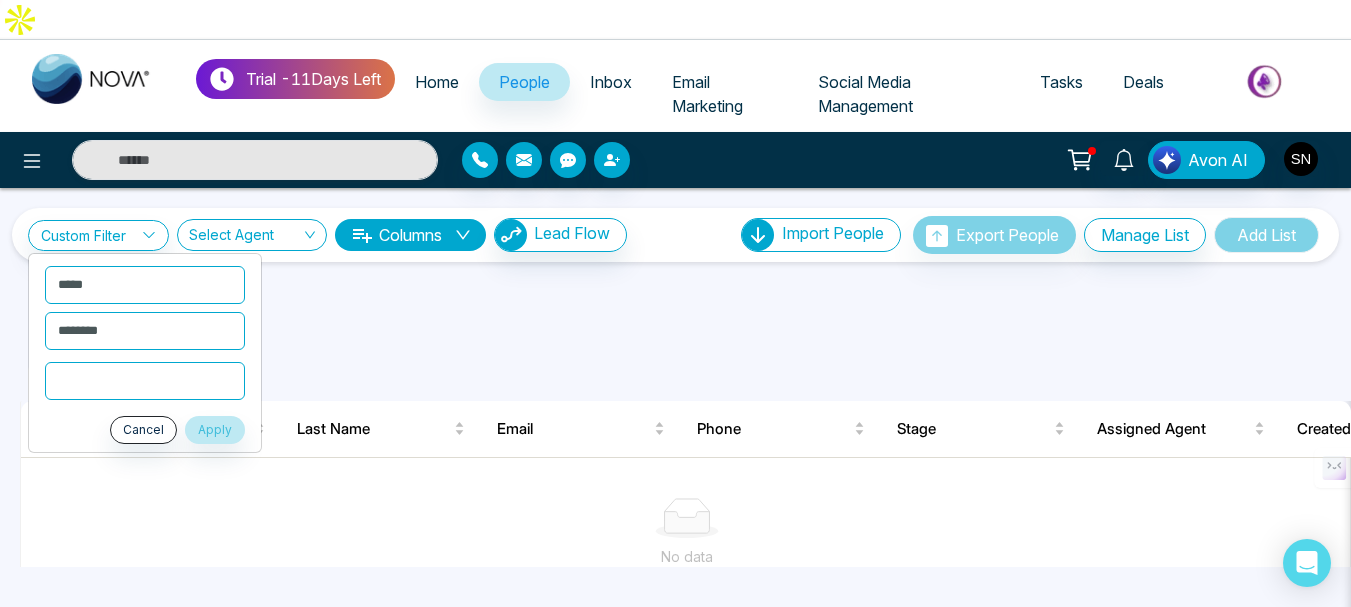 click at bounding box center (145, 381) 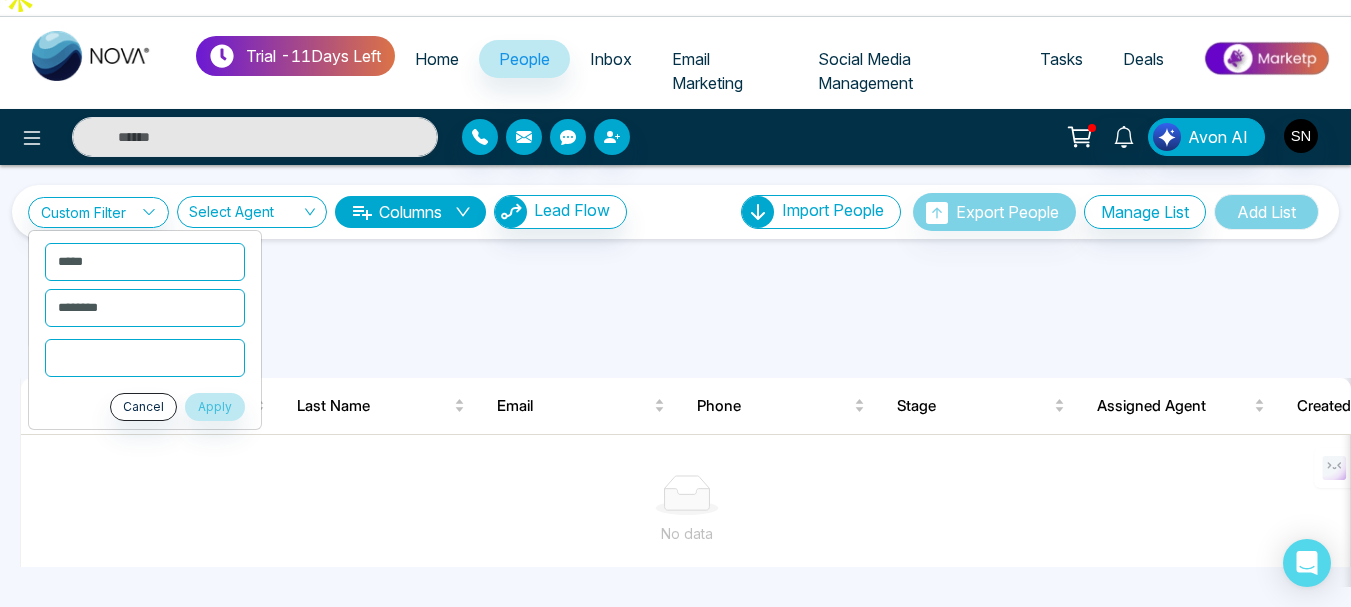 scroll, scrollTop: 0, scrollLeft: 0, axis: both 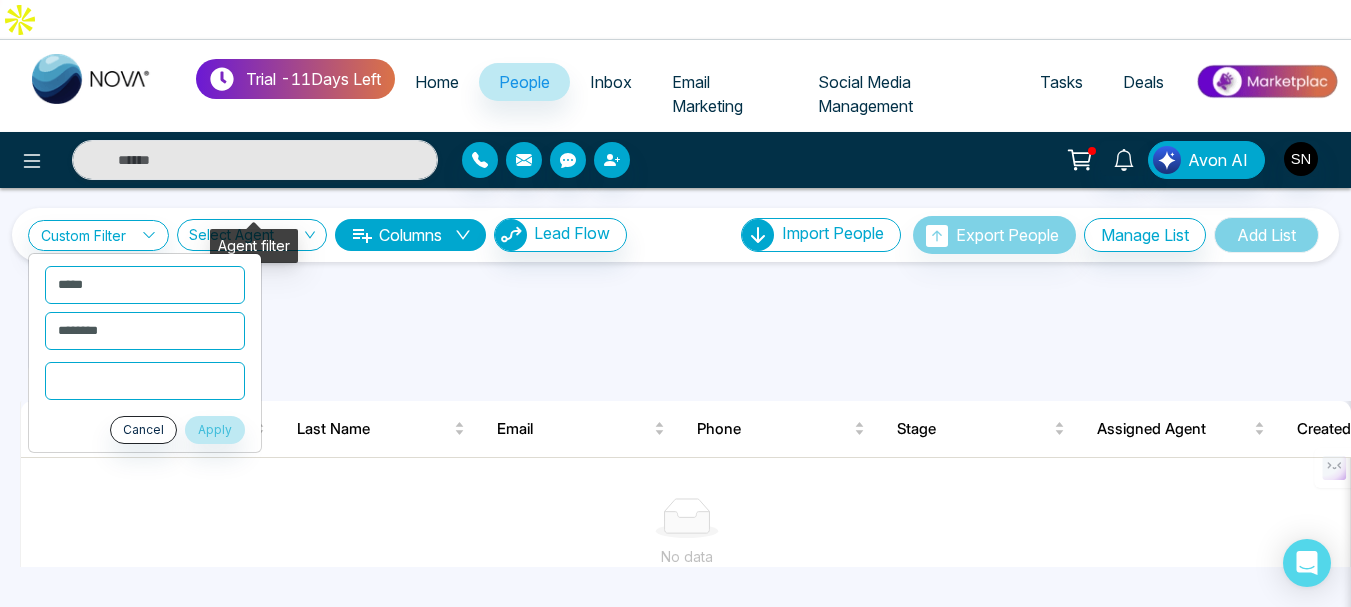 click on "Select Agent" at bounding box center (252, 235) 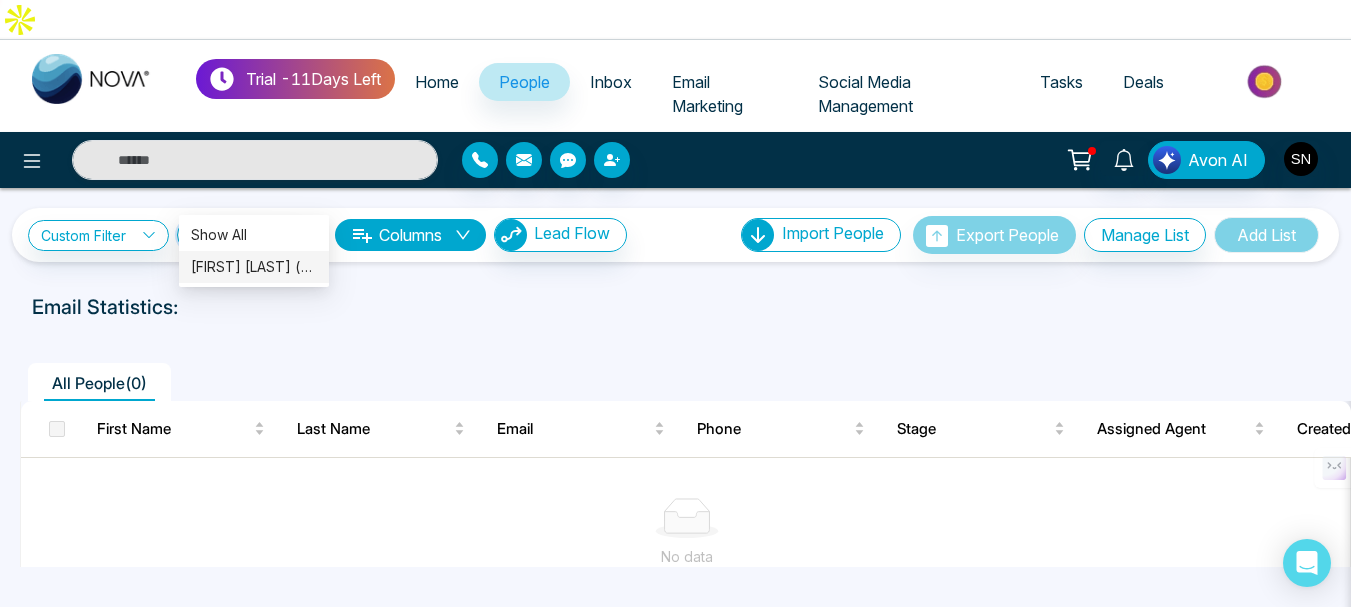 click on "[FIRST] [LAST] (me)" at bounding box center (254, 267) 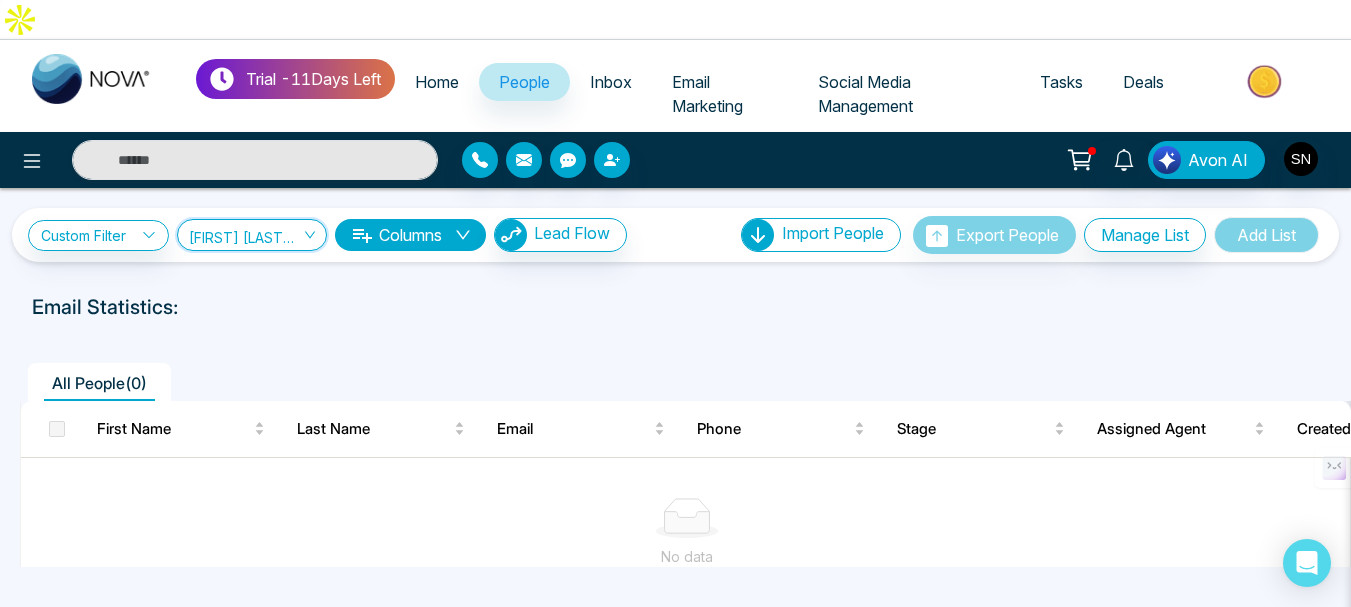 click 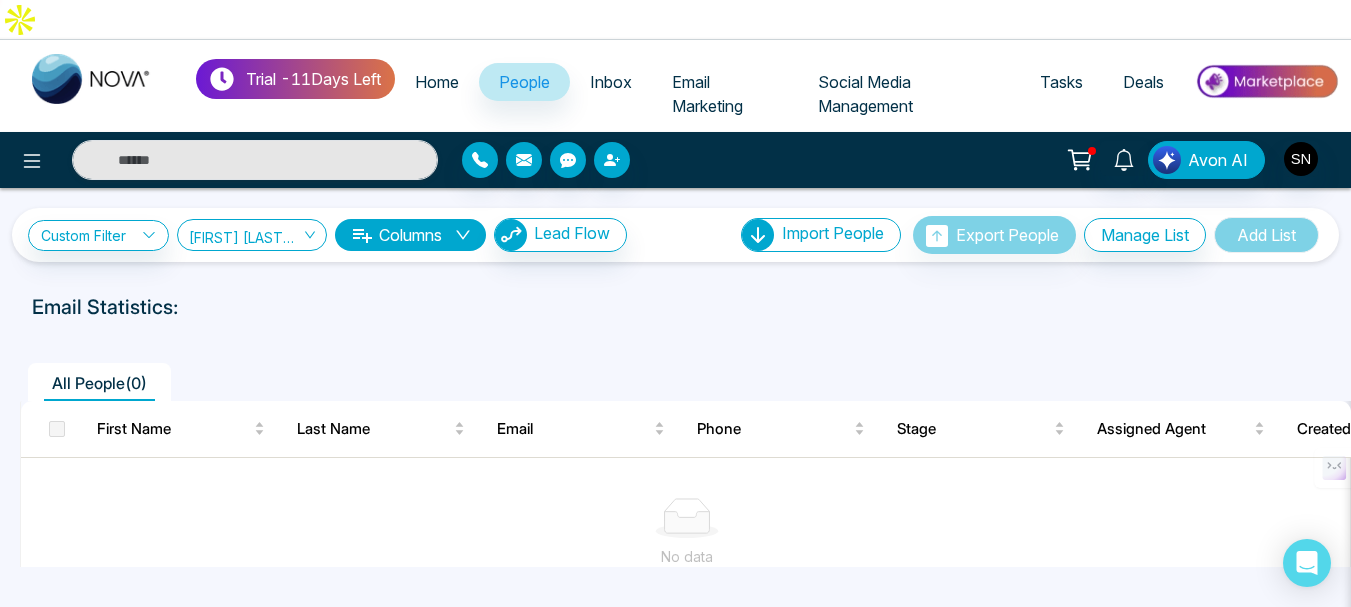 click on "No data" at bounding box center (686, 533) 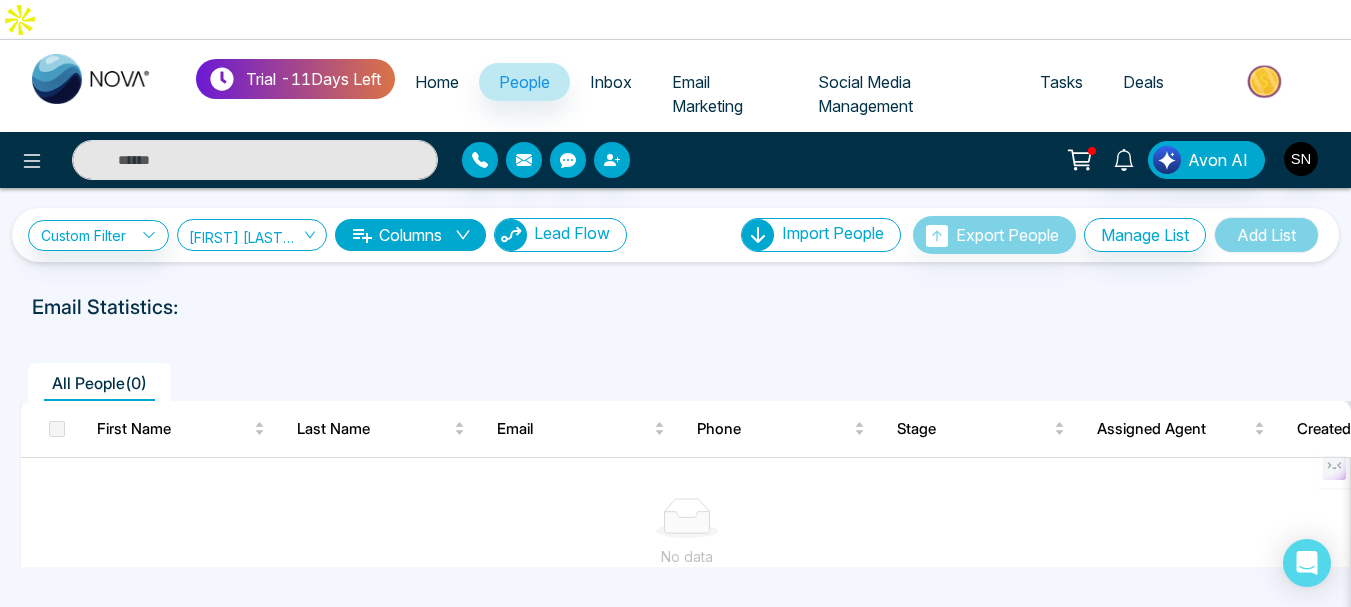 click on "Lead Flow" at bounding box center [560, 235] 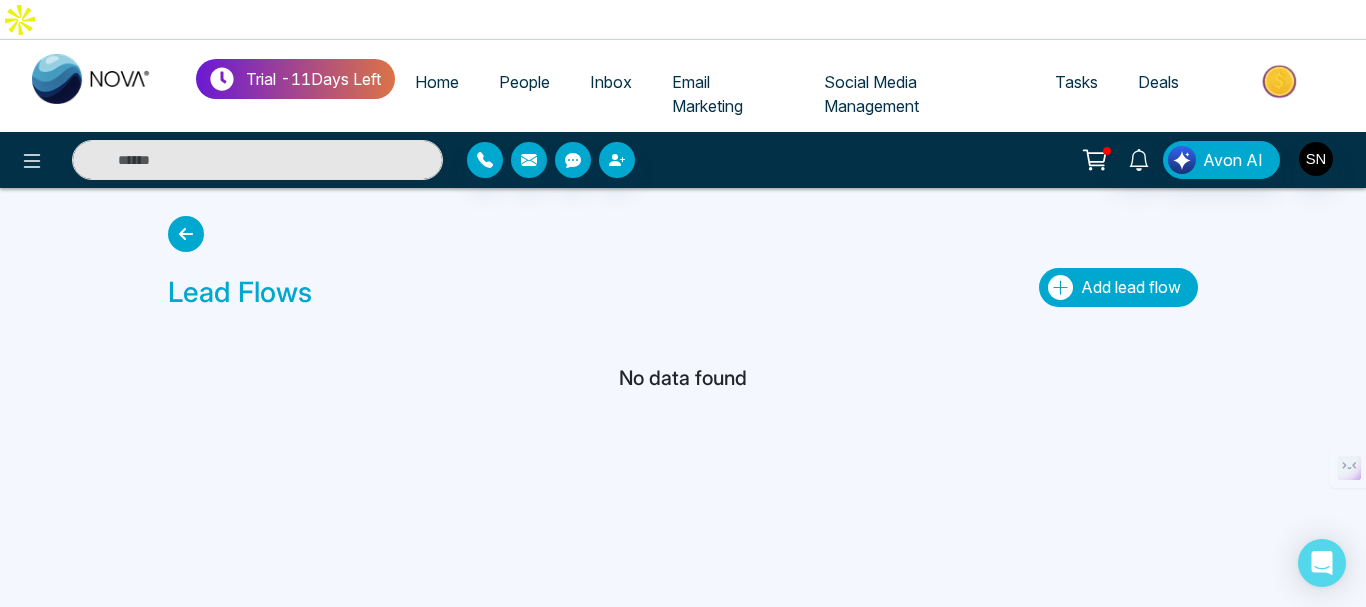 click 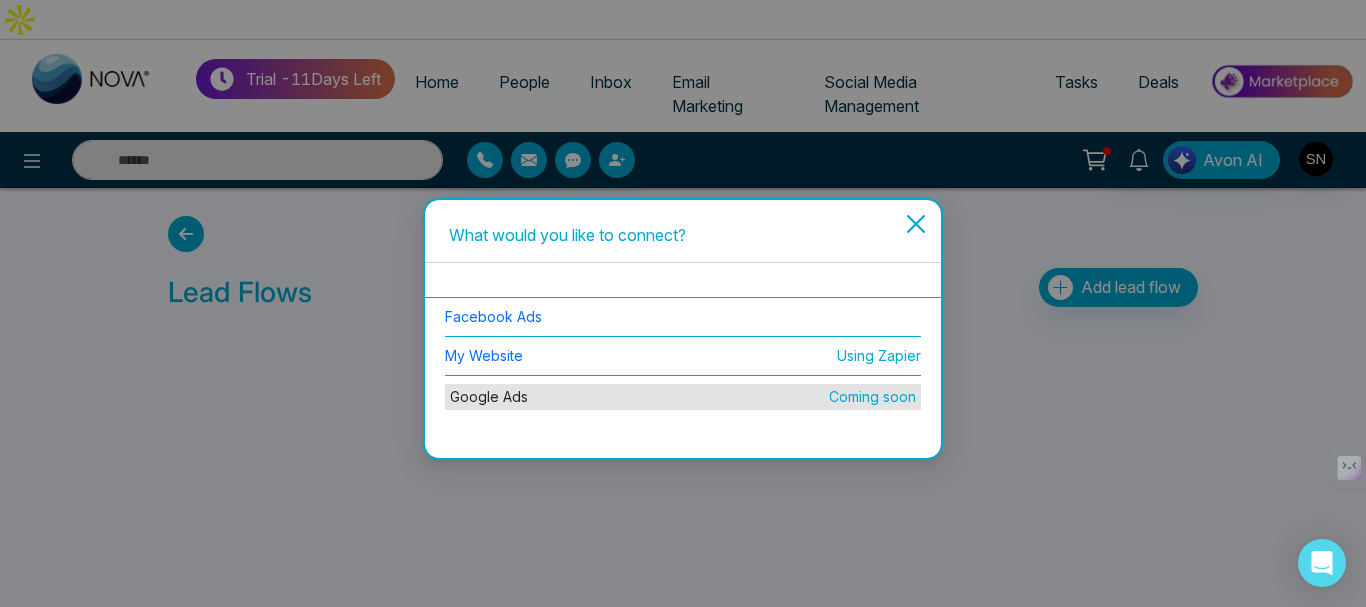 click on "Facebook Ads" at bounding box center (683, 317) 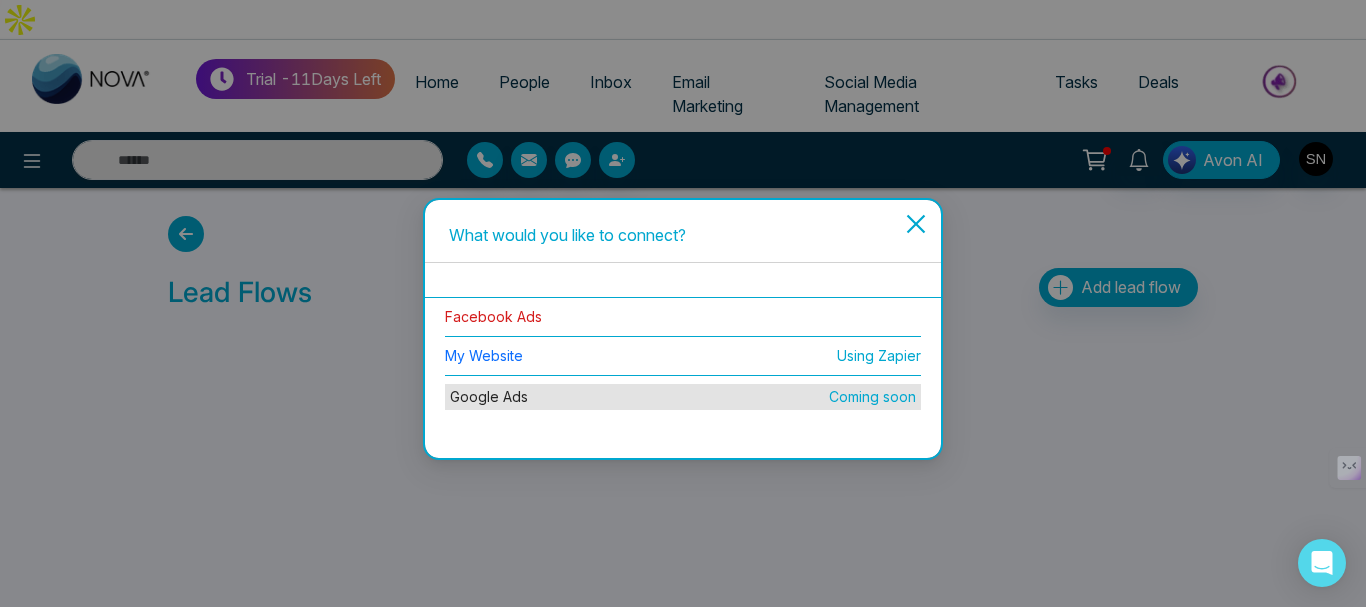 click on "Facebook Ads" at bounding box center [493, 316] 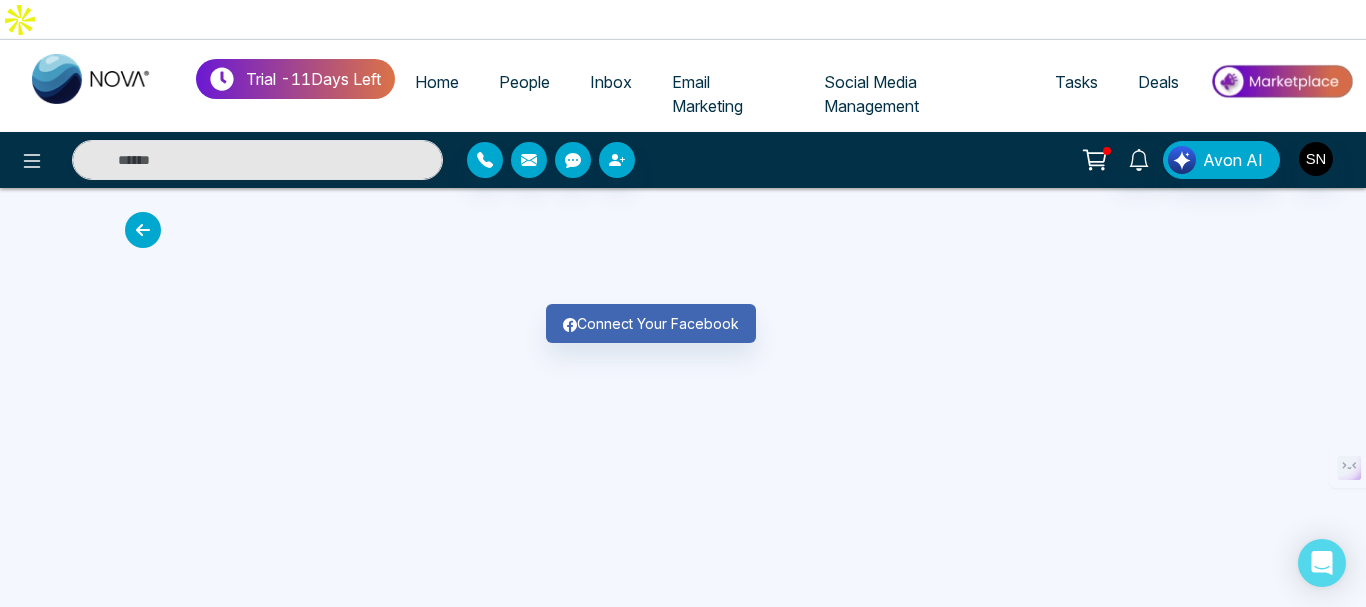 click at bounding box center [143, 230] 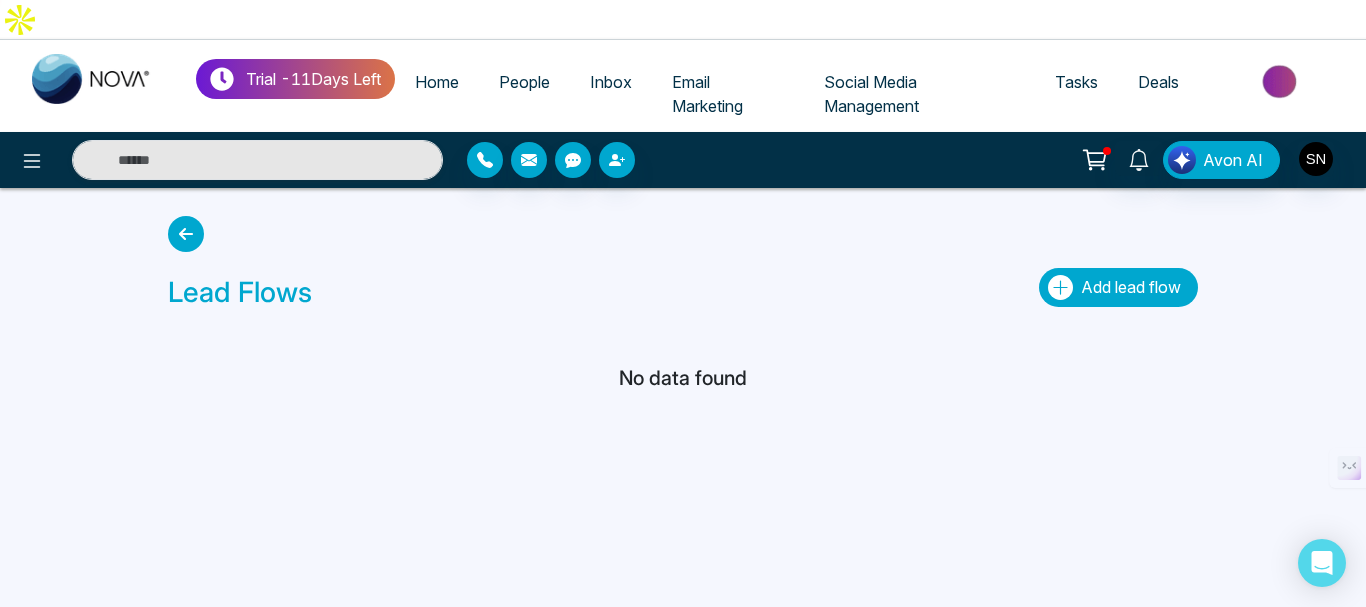 click 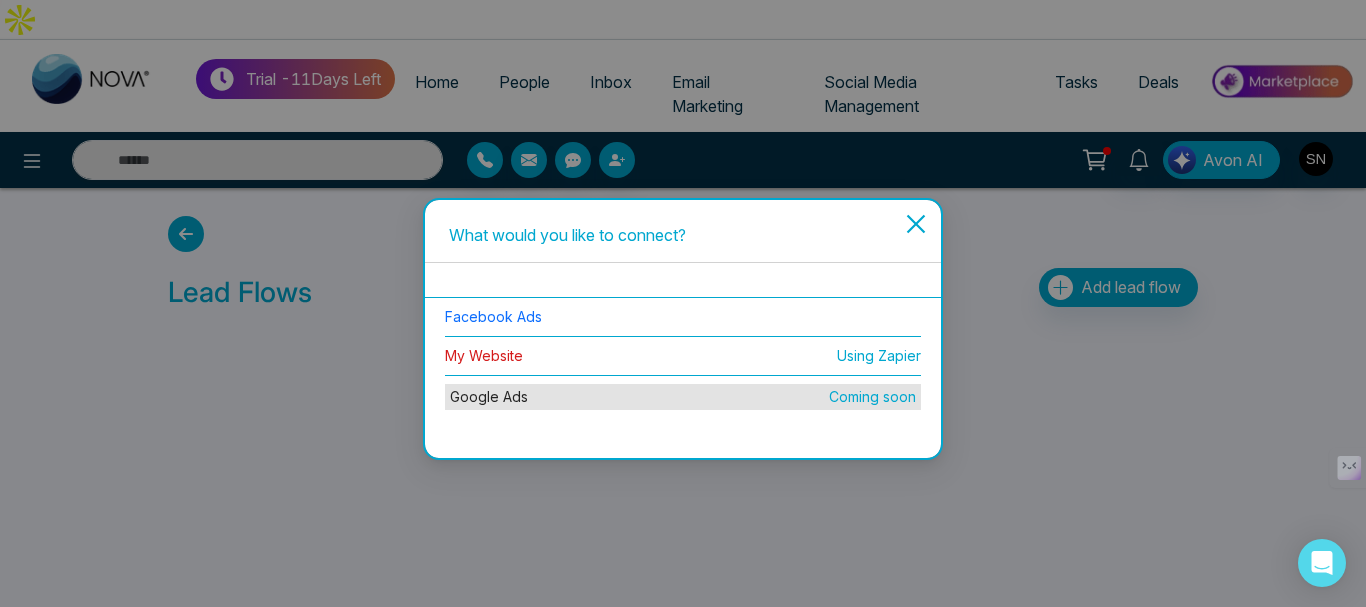 click on "My Website" at bounding box center [484, 355] 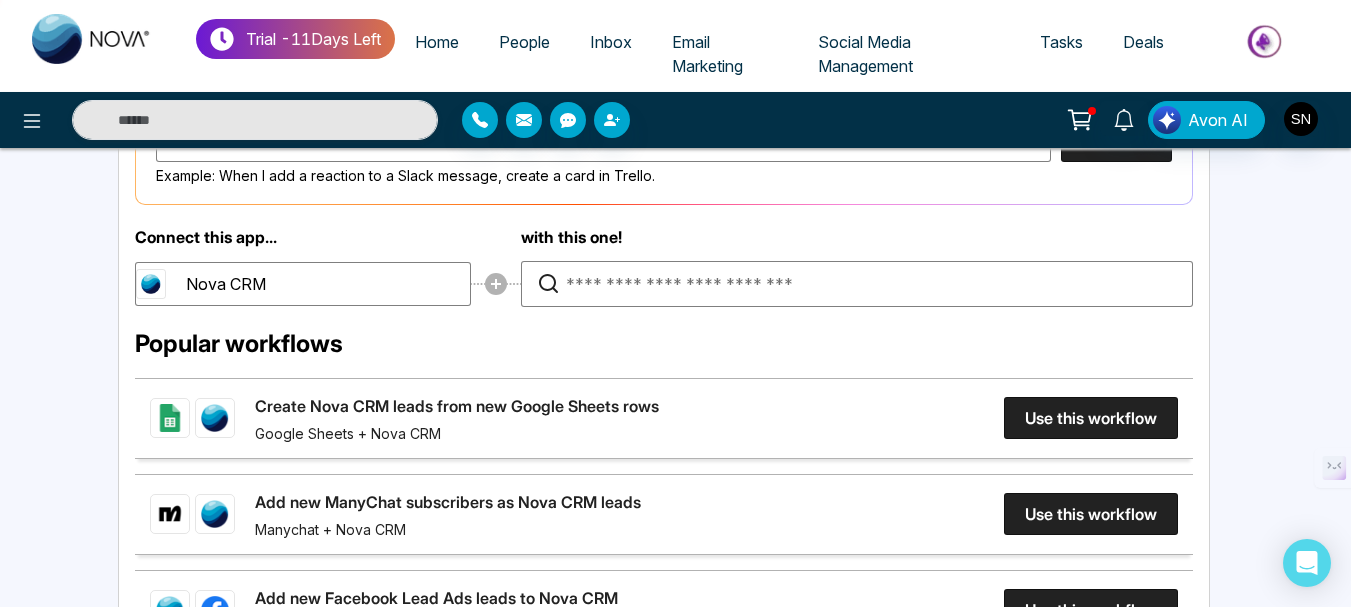 scroll, scrollTop: 170, scrollLeft: 0, axis: vertical 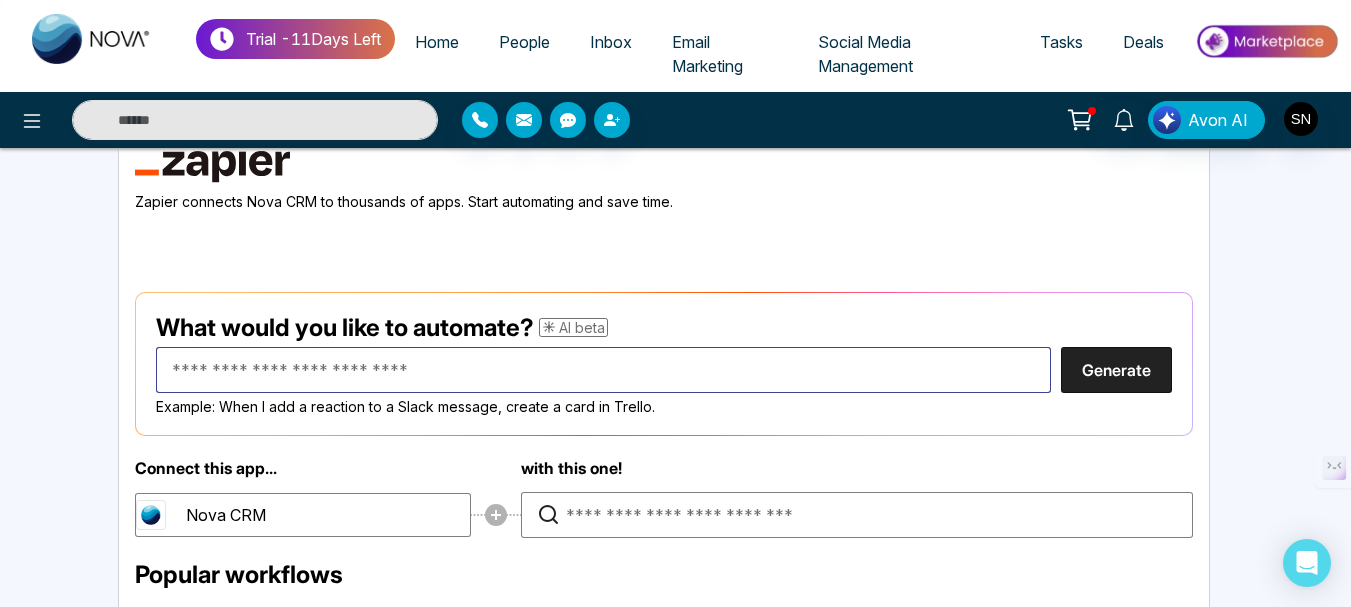 click at bounding box center [603, 370] 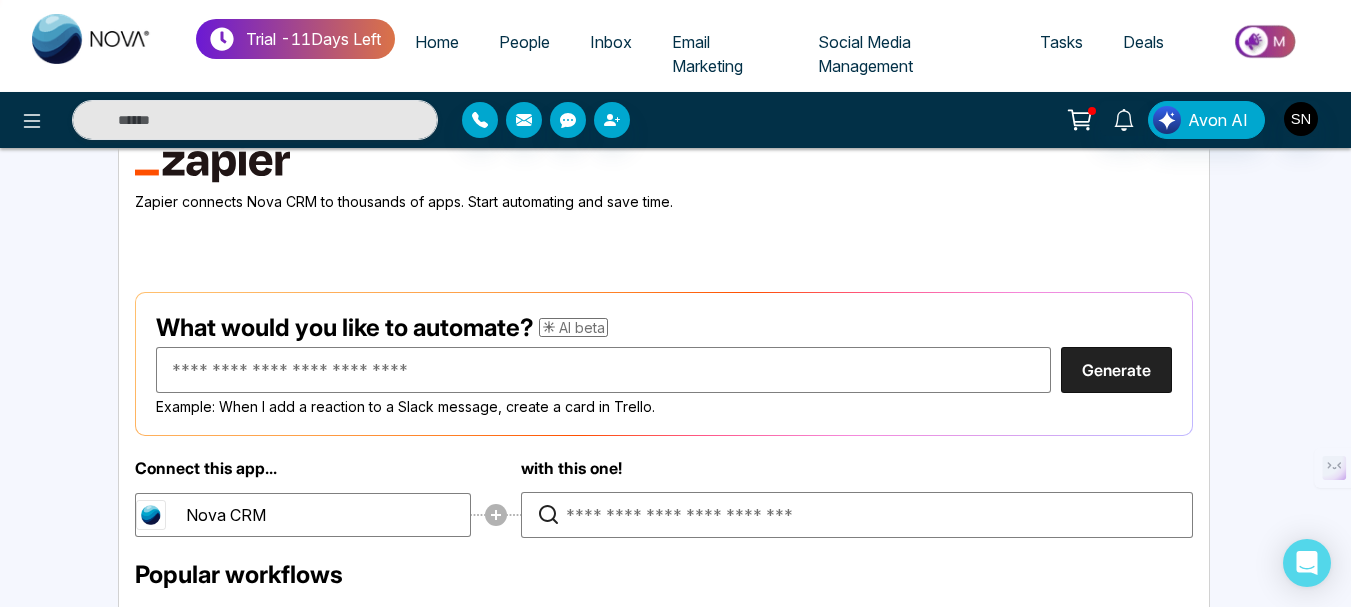 click on "Connect this app... Nova CRM with this one!" at bounding box center (664, 498) 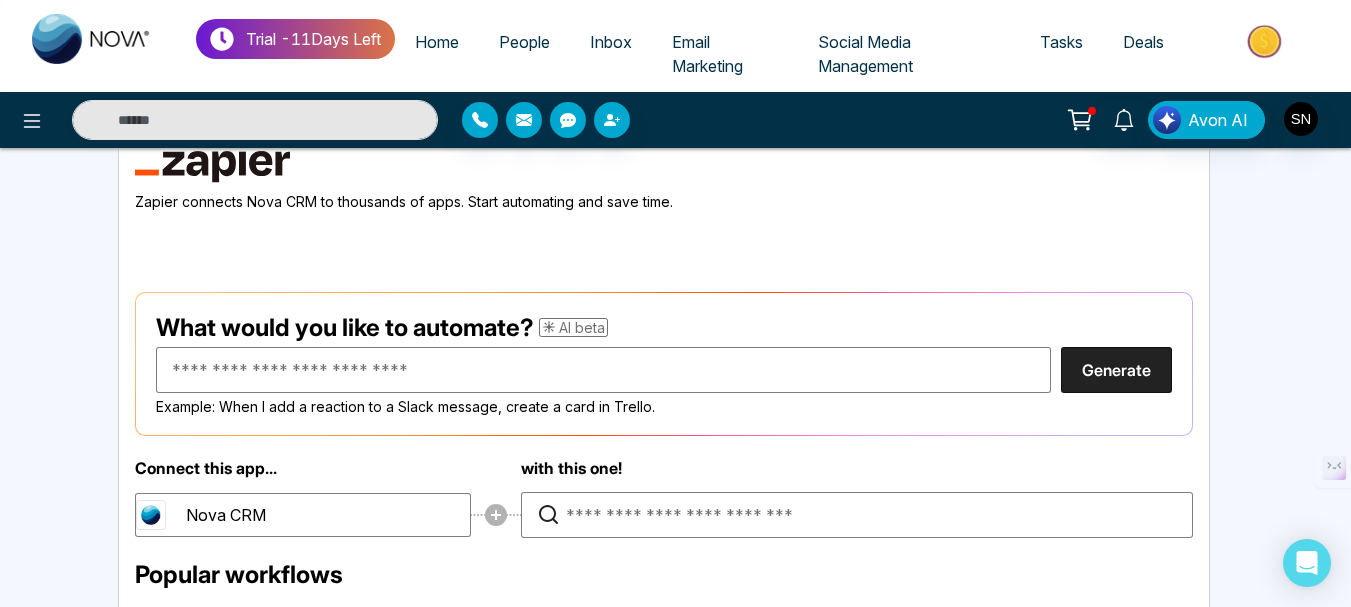 click on "Connect this app... Nova CRM with this one!" at bounding box center (664, 498) 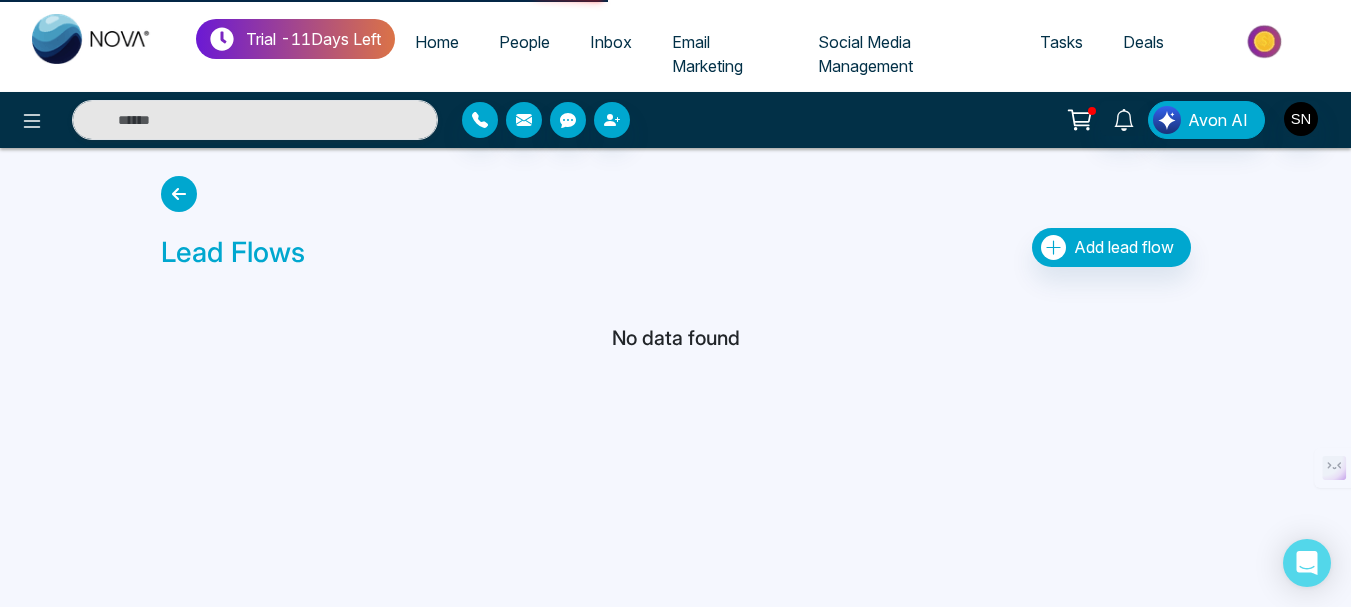 scroll, scrollTop: 0, scrollLeft: 0, axis: both 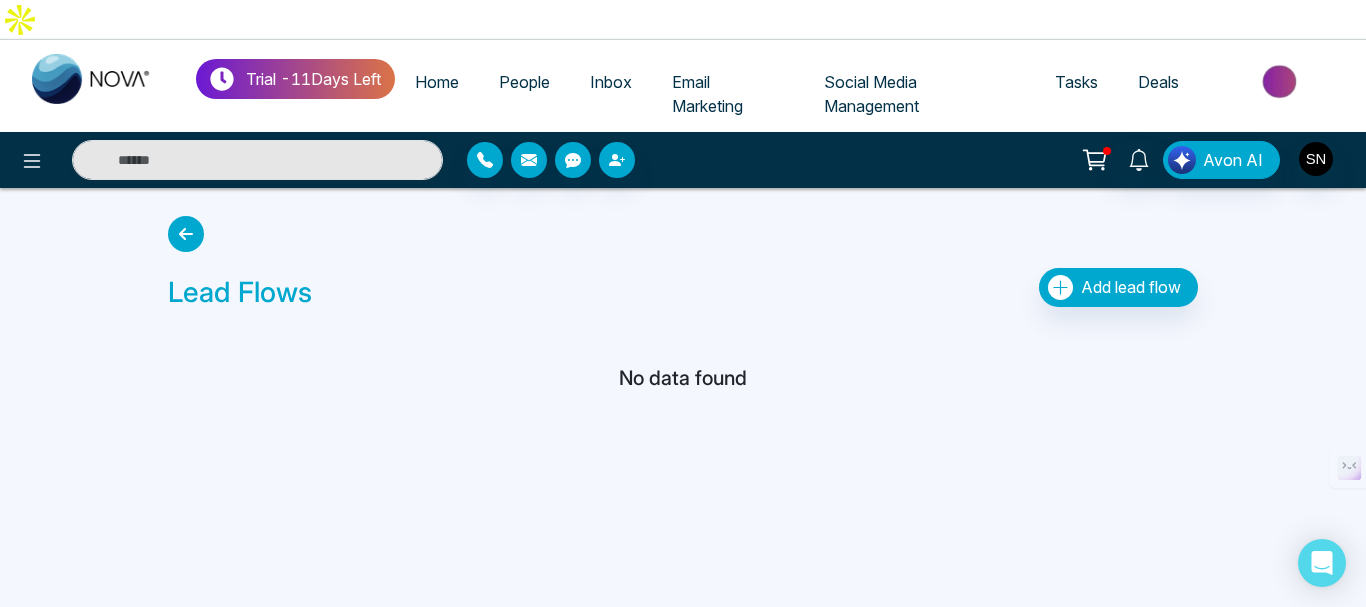 click at bounding box center [186, 234] 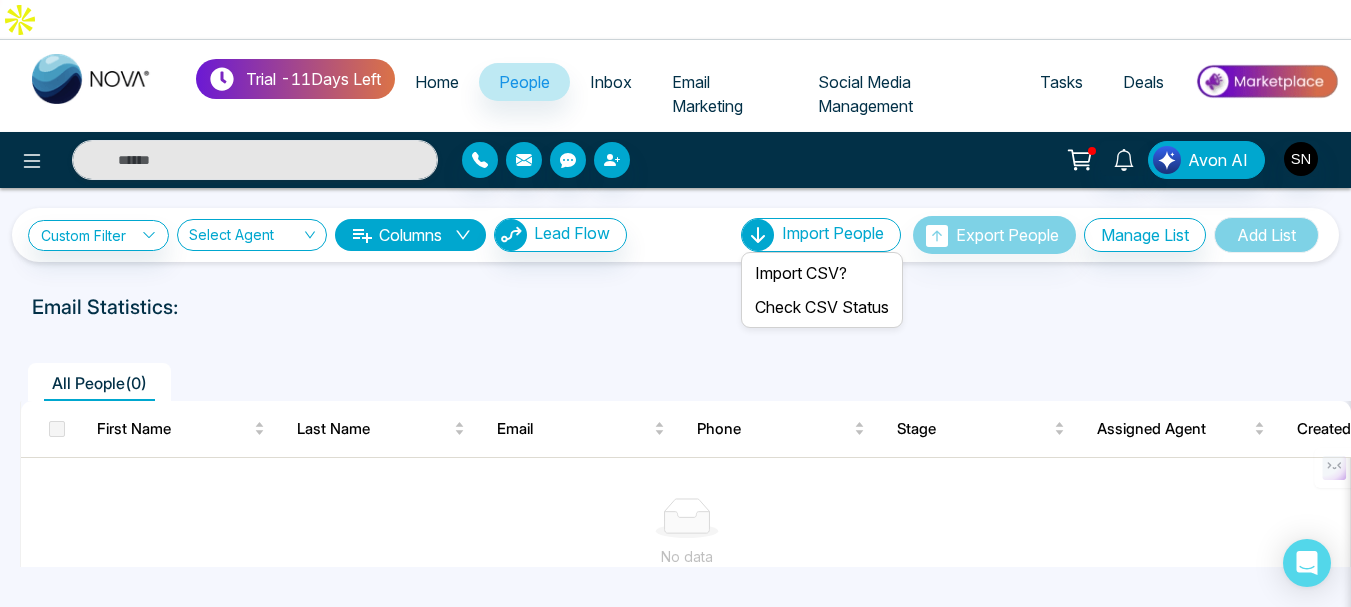 click on "Import People" at bounding box center [833, 233] 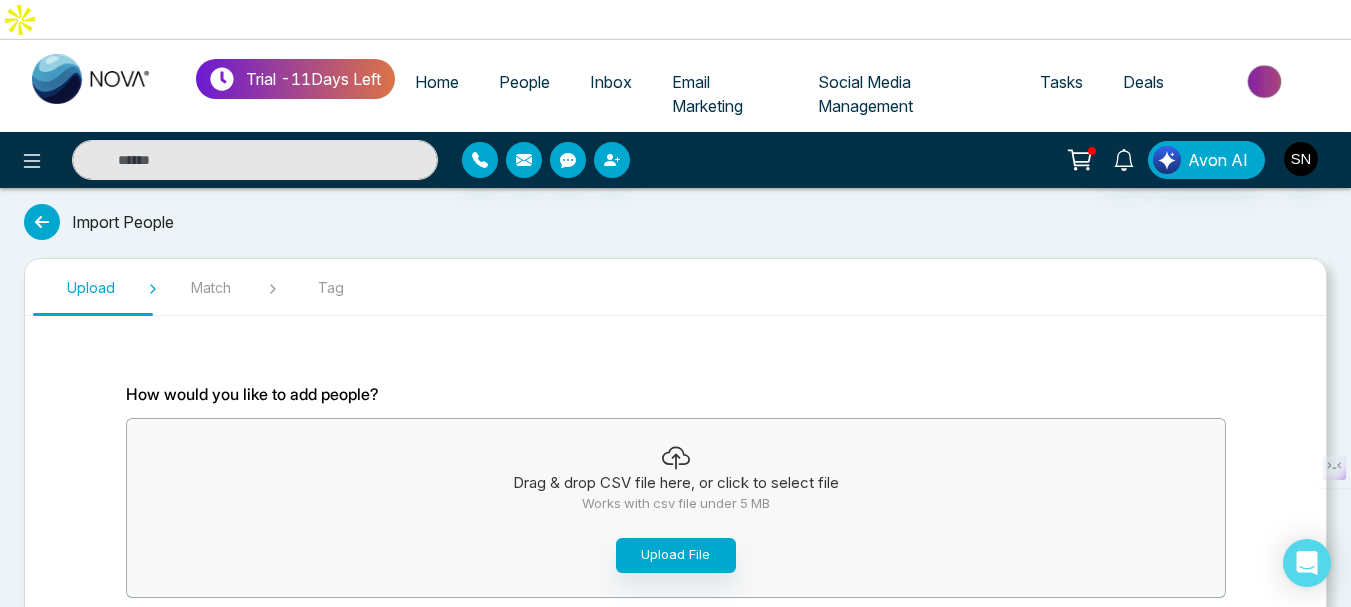 click at bounding box center (42, 222) 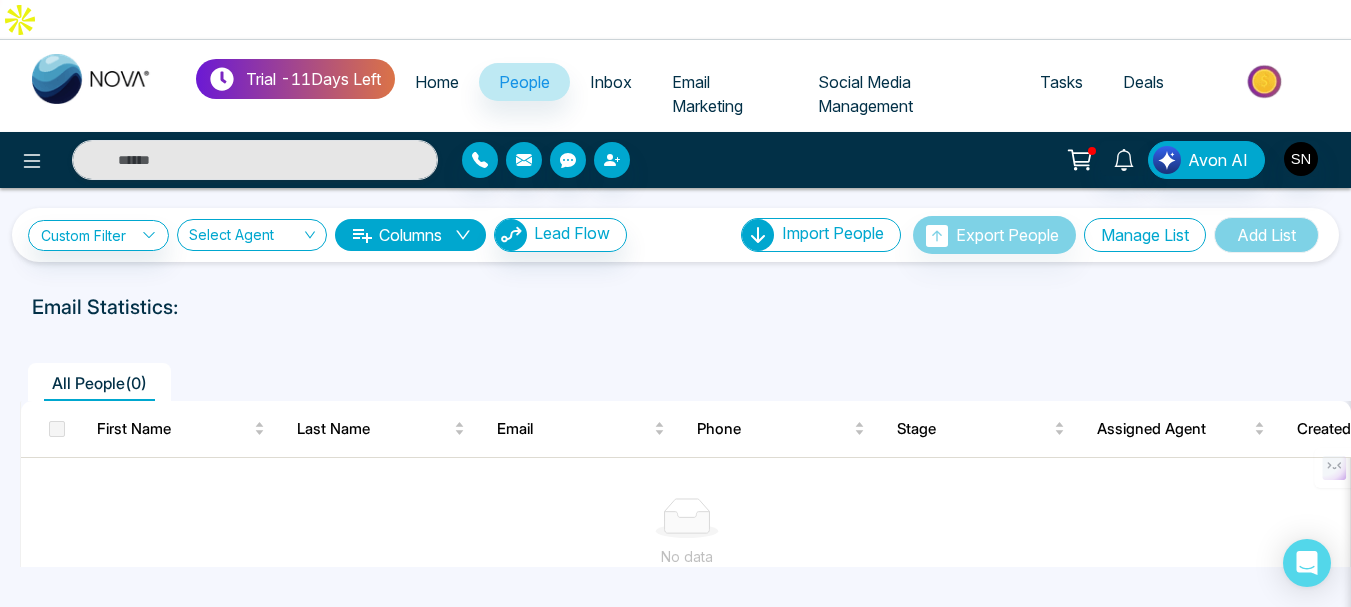 click on "Manage List" at bounding box center (1145, 235) 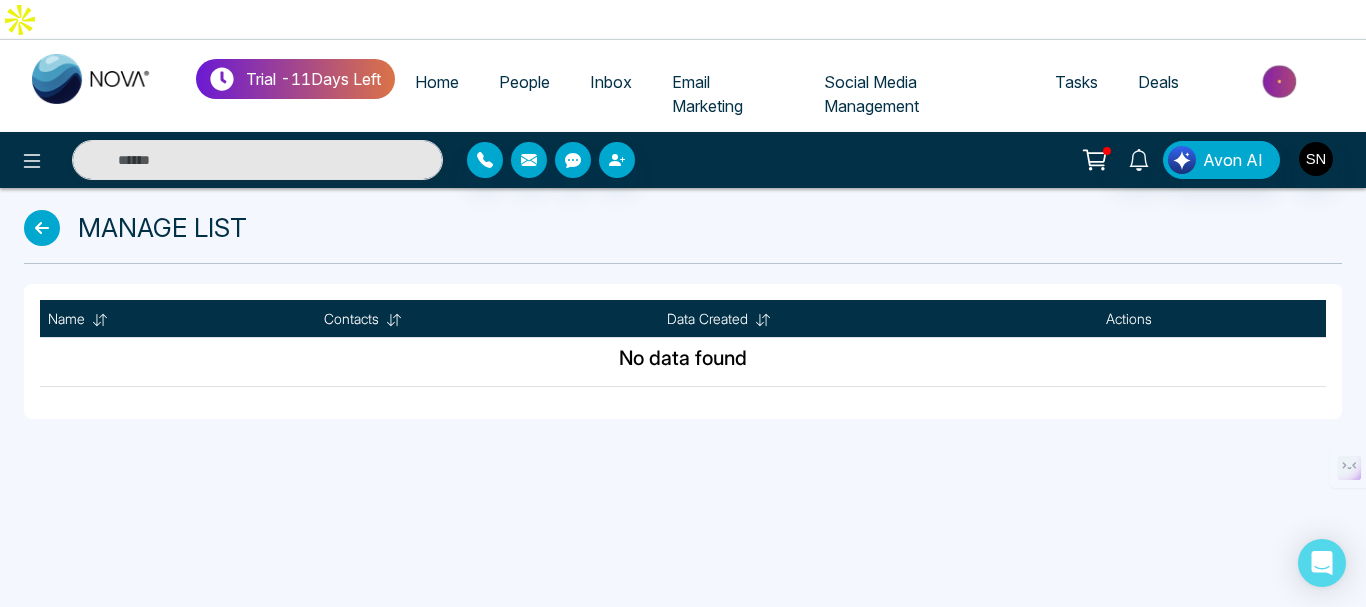 click at bounding box center (42, 228) 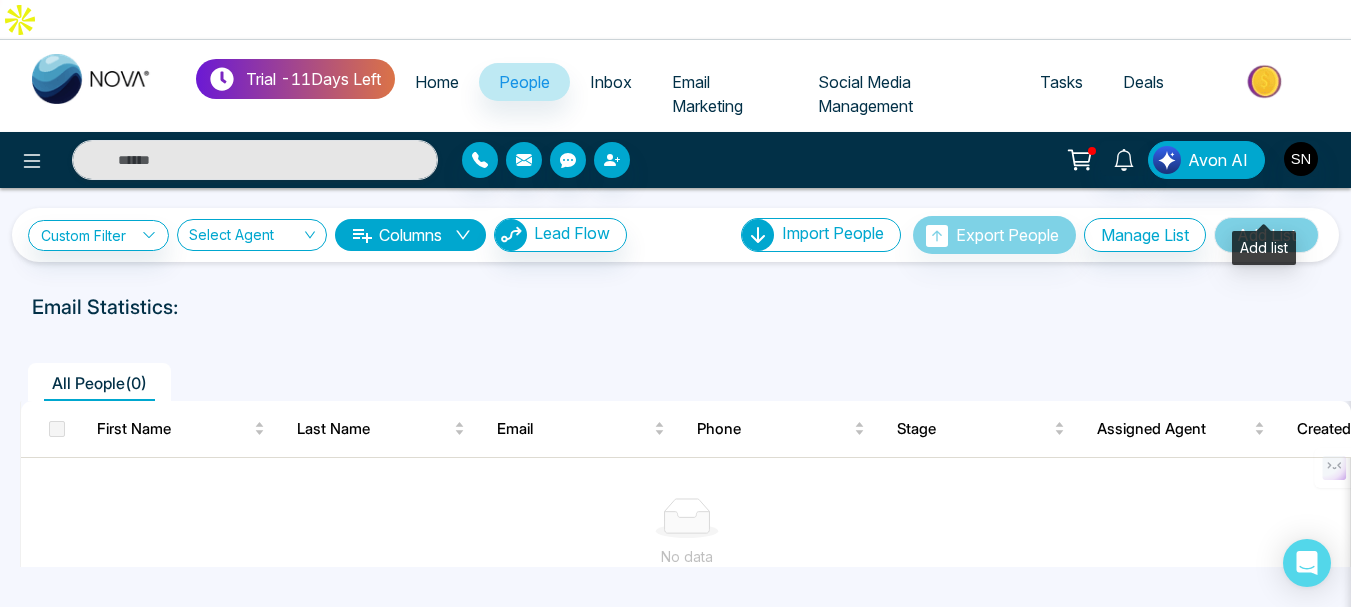 click on "Add List" at bounding box center (1266, 235) 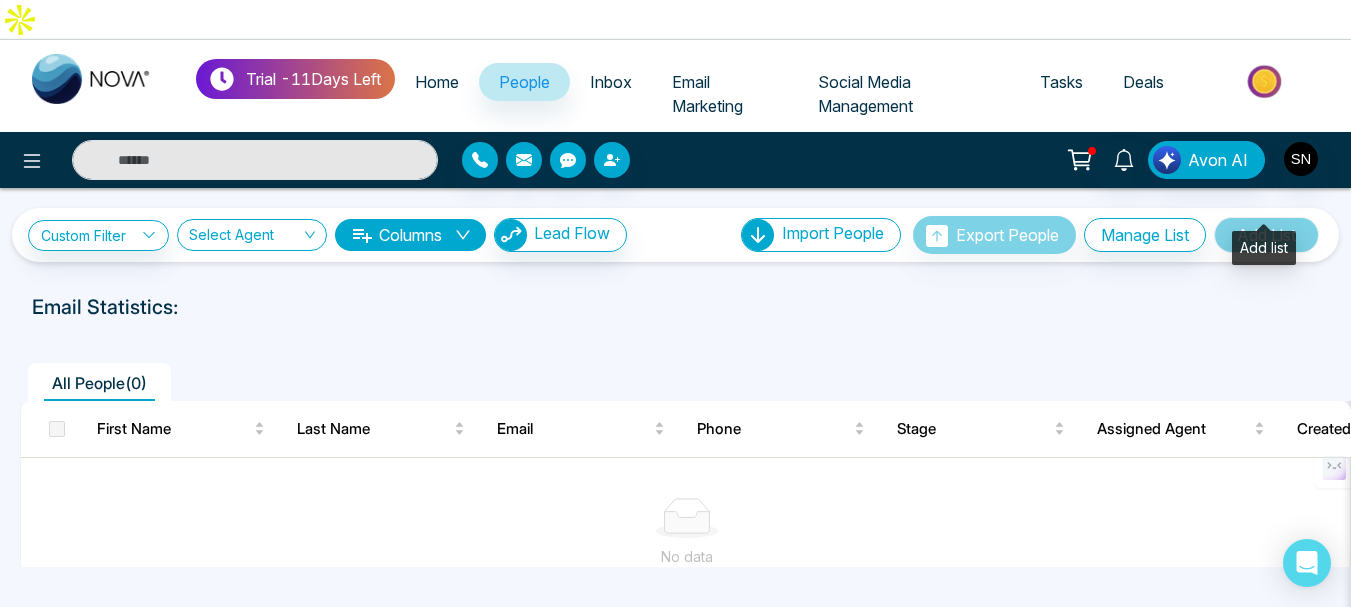 click on "Add list" at bounding box center (1264, 248) 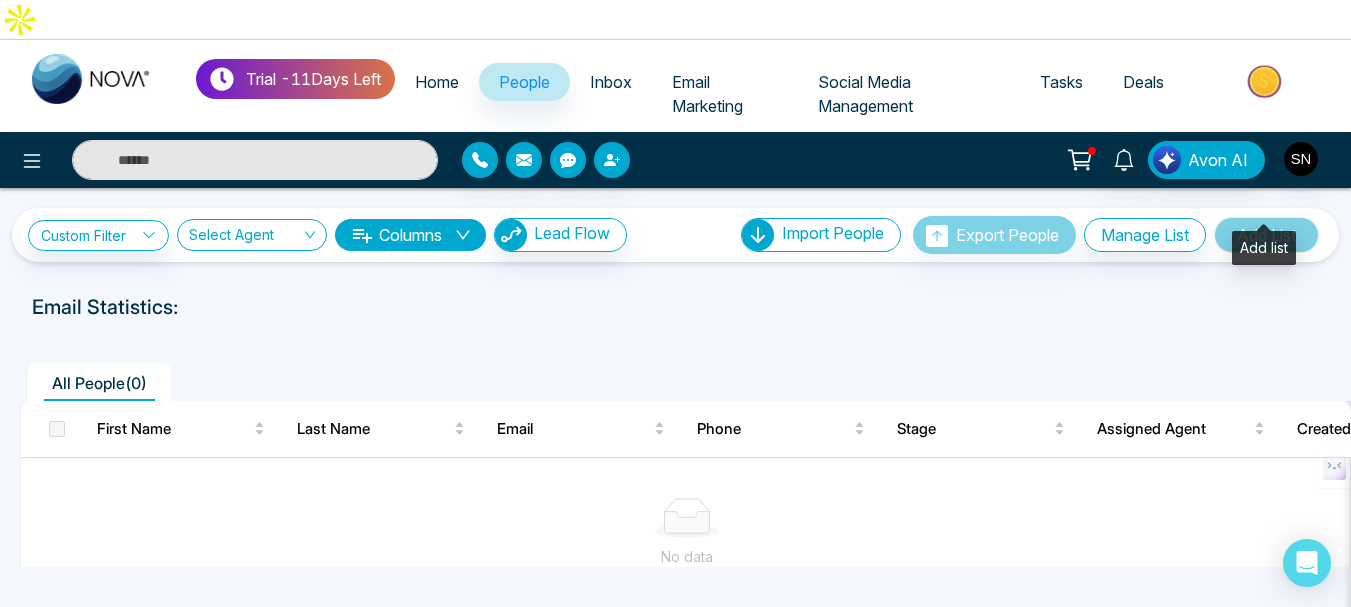 click on "Add List" at bounding box center [1266, 235] 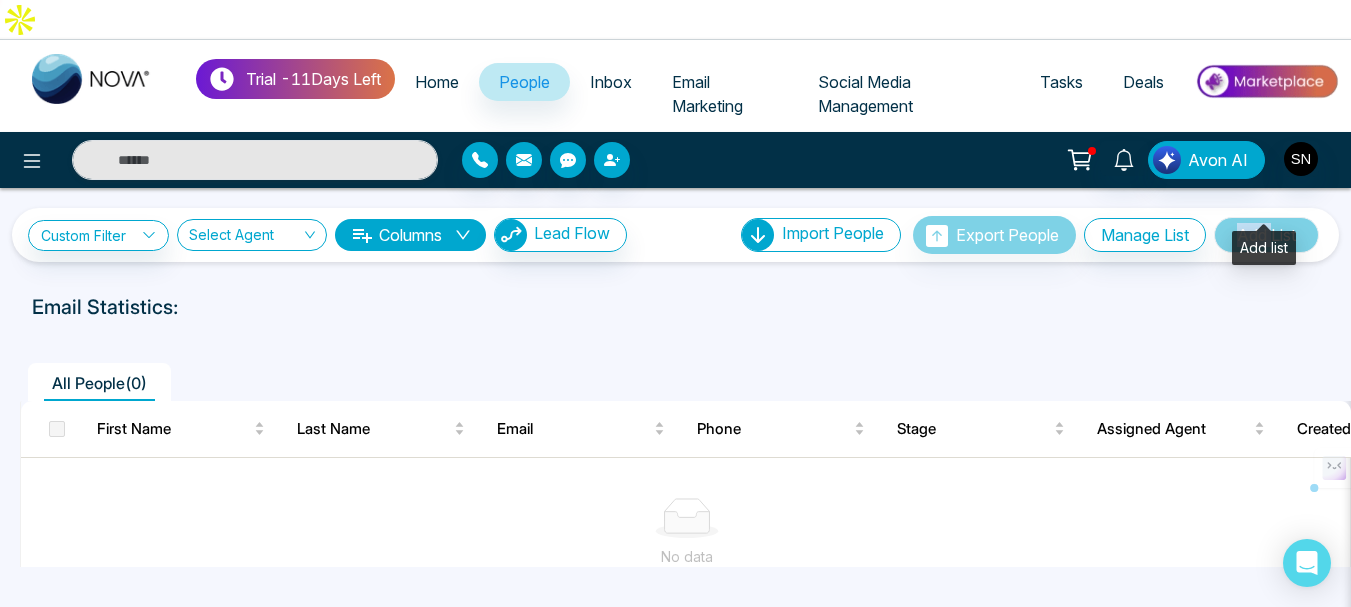 click on "Add List" at bounding box center [1266, 235] 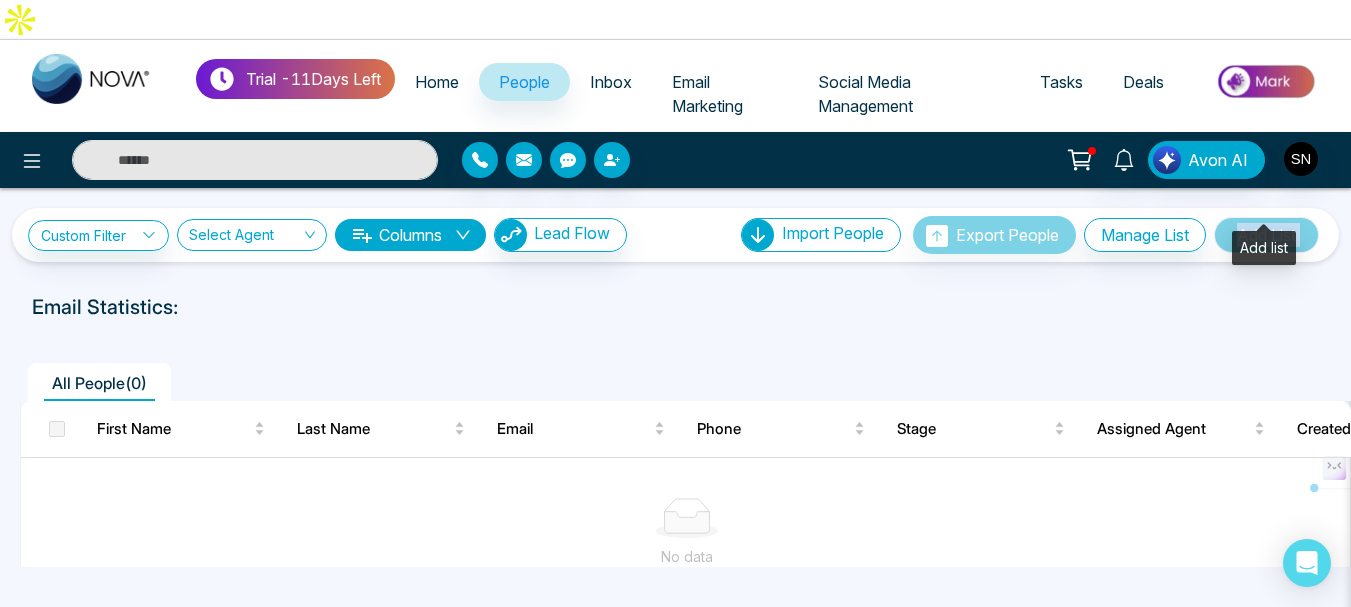 click on "Add List" at bounding box center [1266, 235] 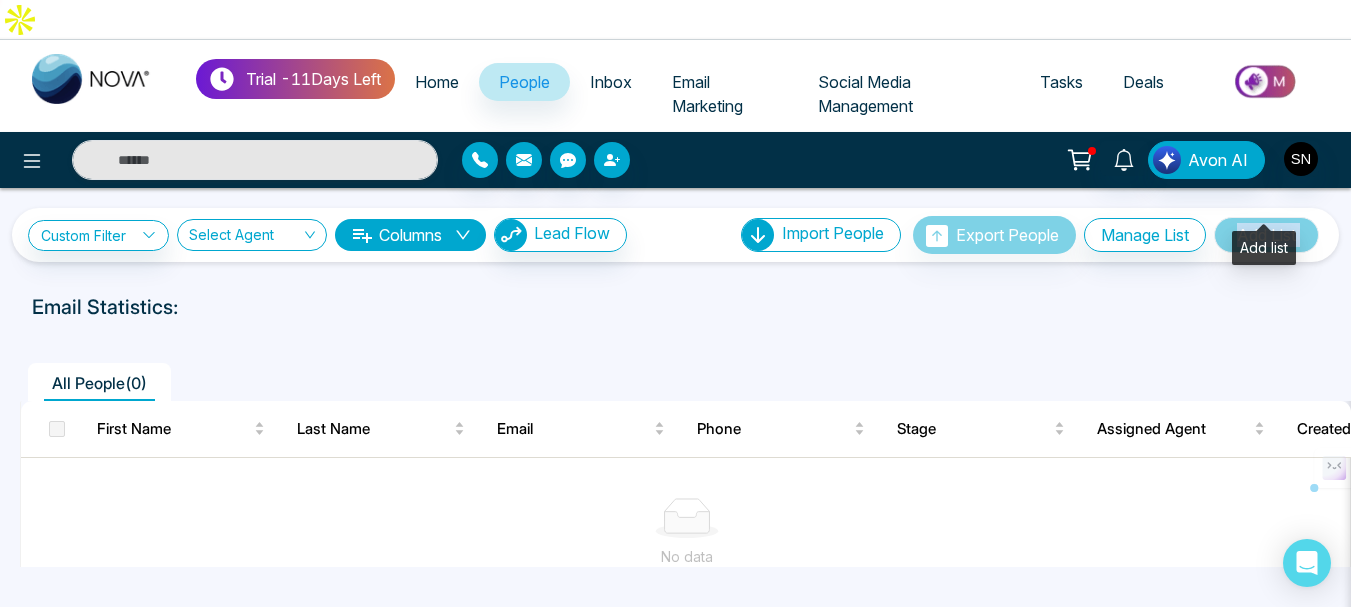 click on "Add List" at bounding box center (1266, 235) 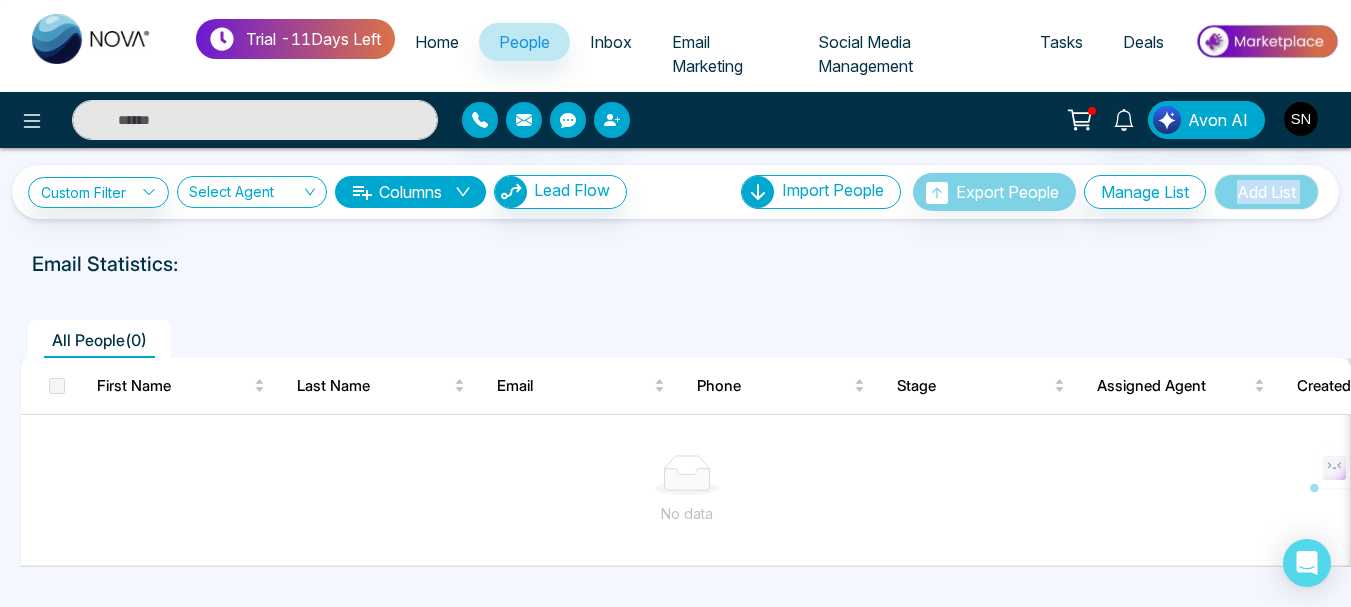 scroll, scrollTop: 66, scrollLeft: 0, axis: vertical 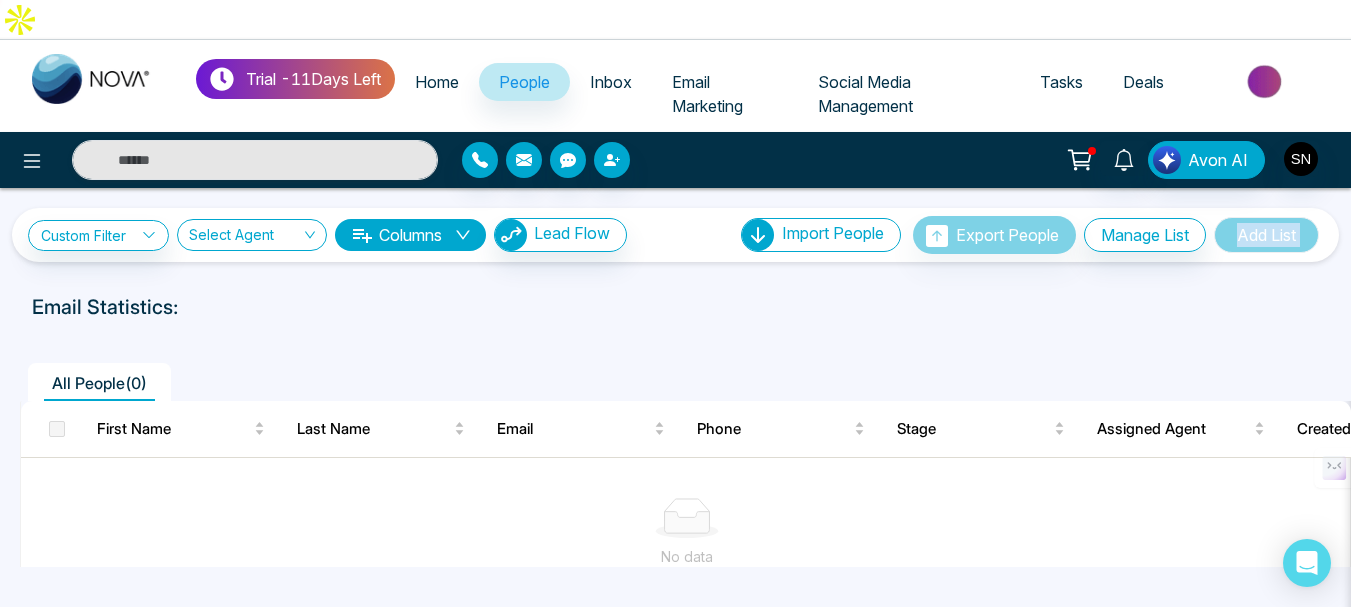 click on "Add List" at bounding box center (1266, 235) 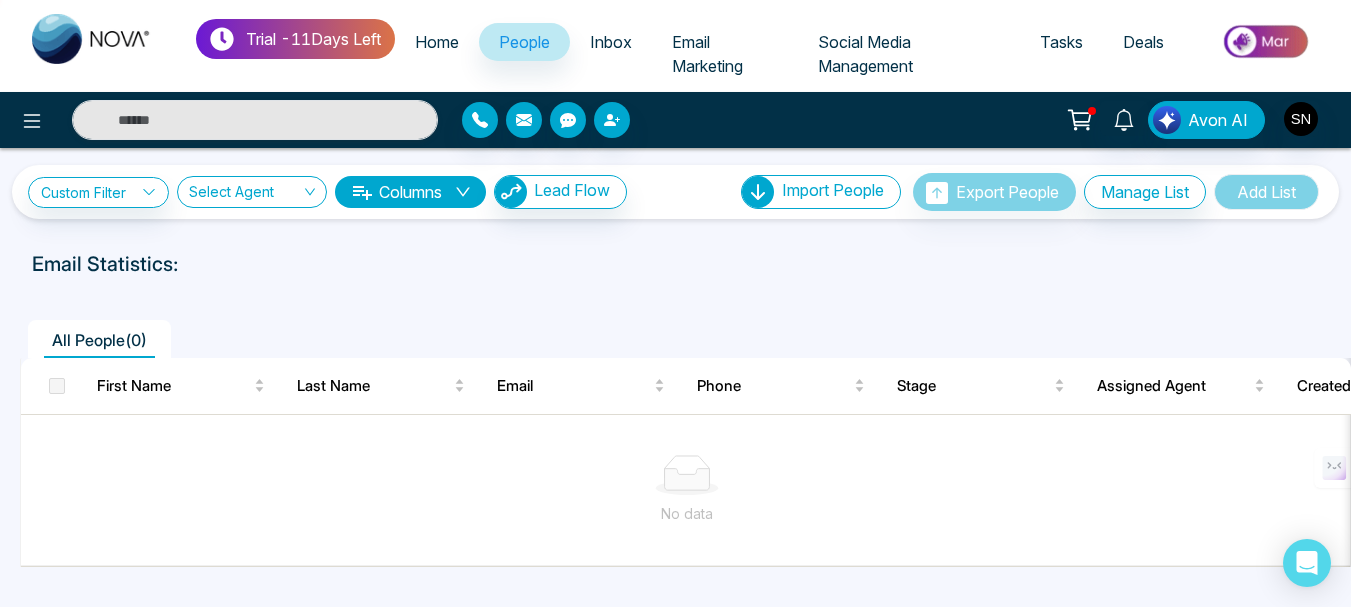 scroll, scrollTop: 66, scrollLeft: 0, axis: vertical 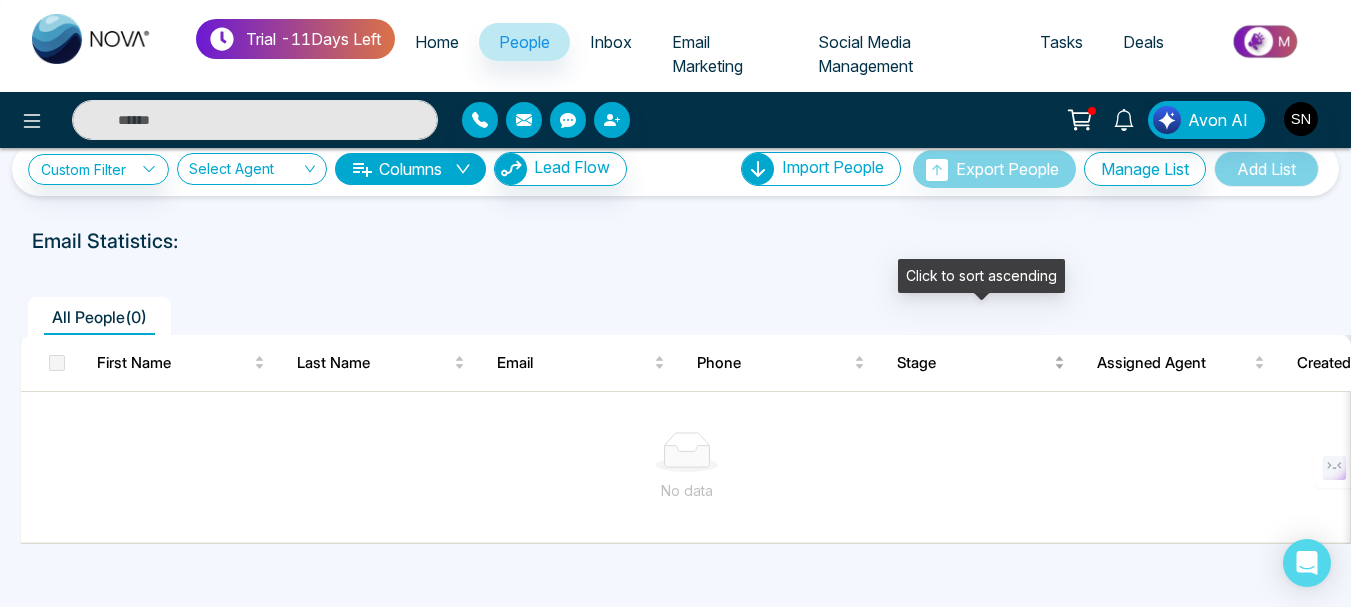 click on "Stage" at bounding box center (973, 363) 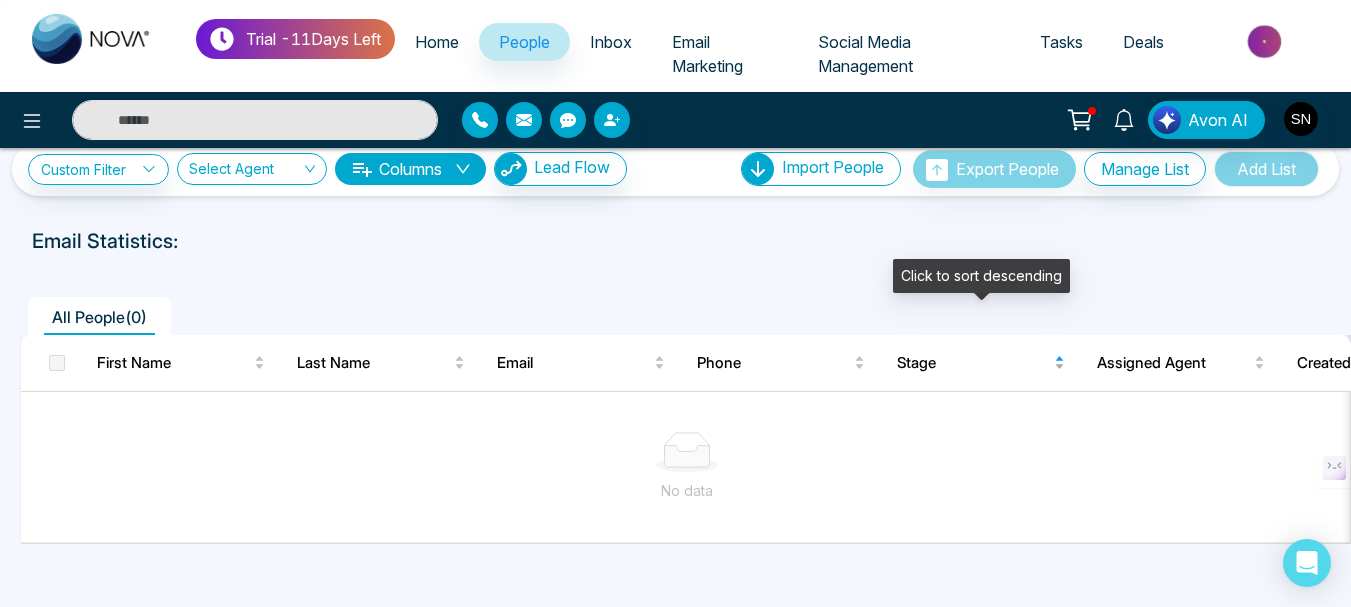 click on "Stage" at bounding box center [981, 363] 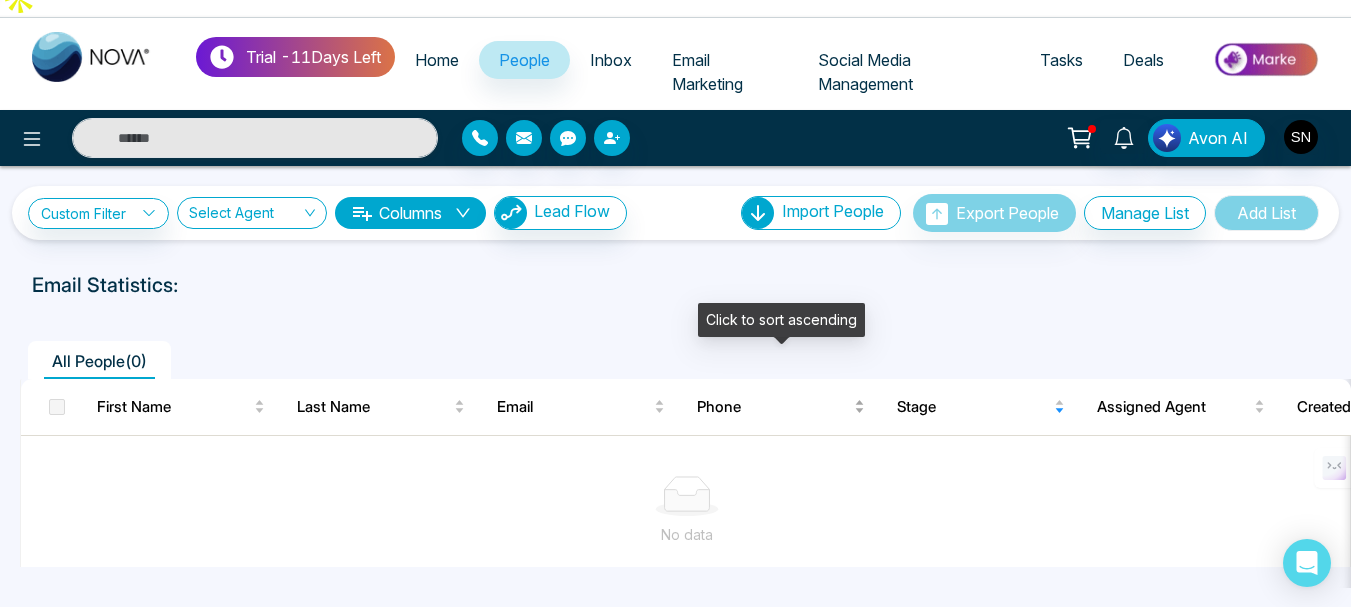 scroll, scrollTop: 0, scrollLeft: 0, axis: both 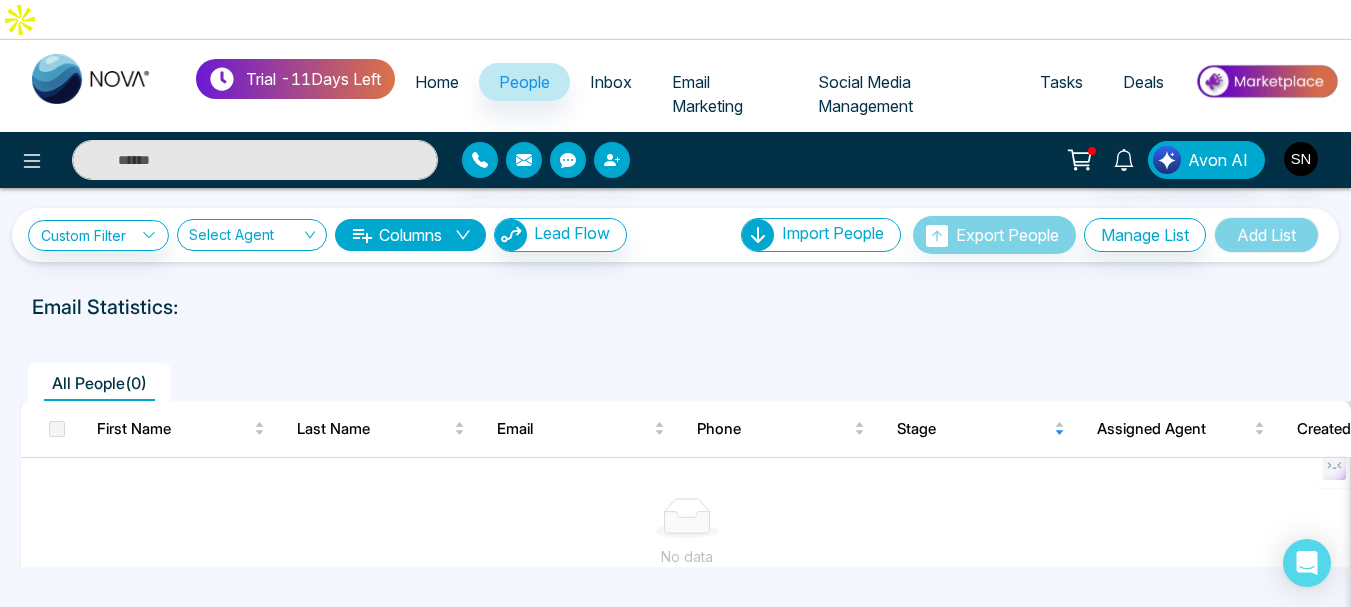 click on "Add List" at bounding box center (1266, 235) 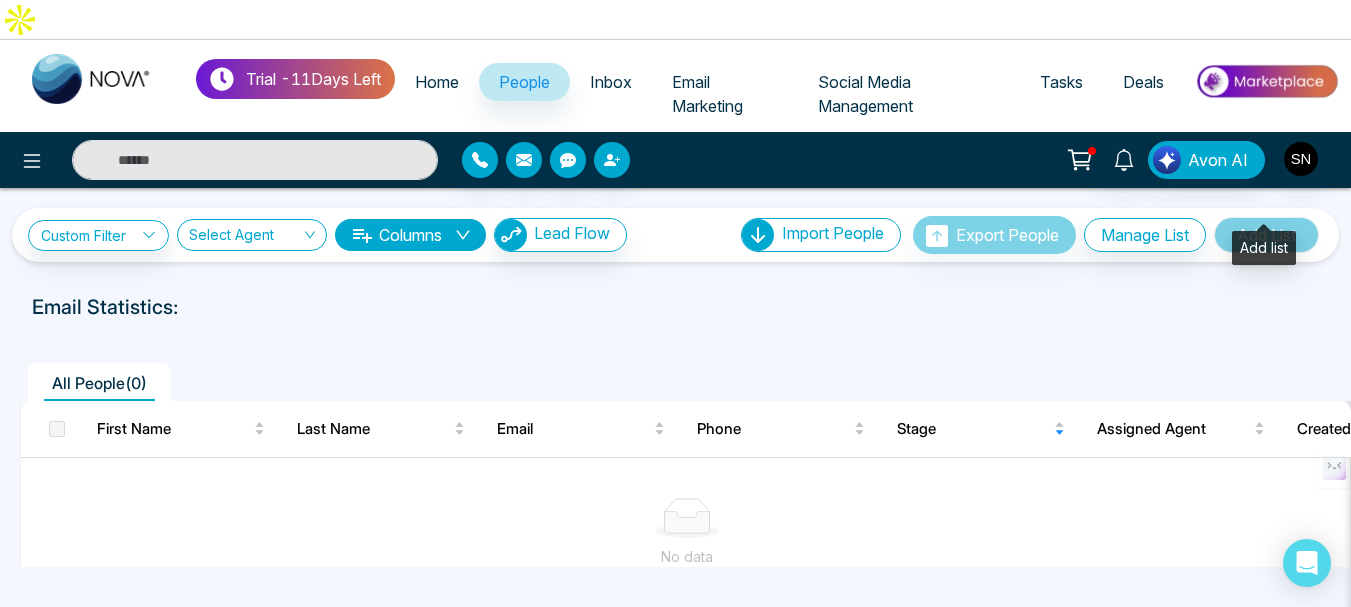 click on "Add List" at bounding box center (1266, 235) 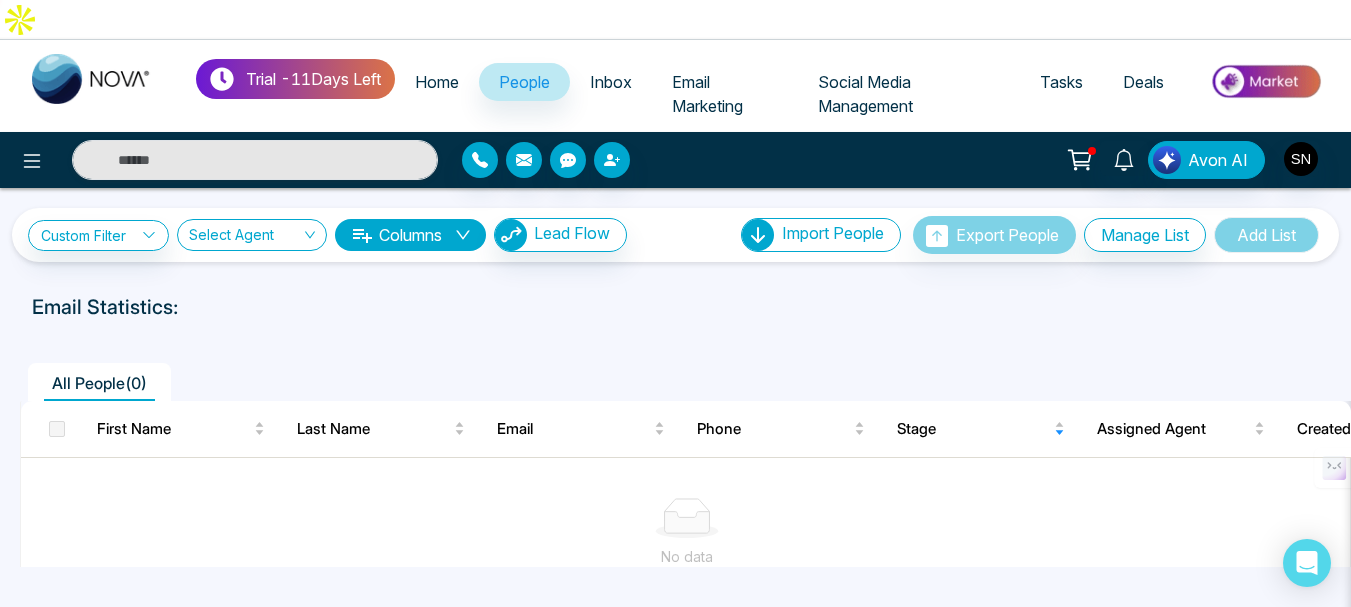 click on "Inbox" at bounding box center [611, 82] 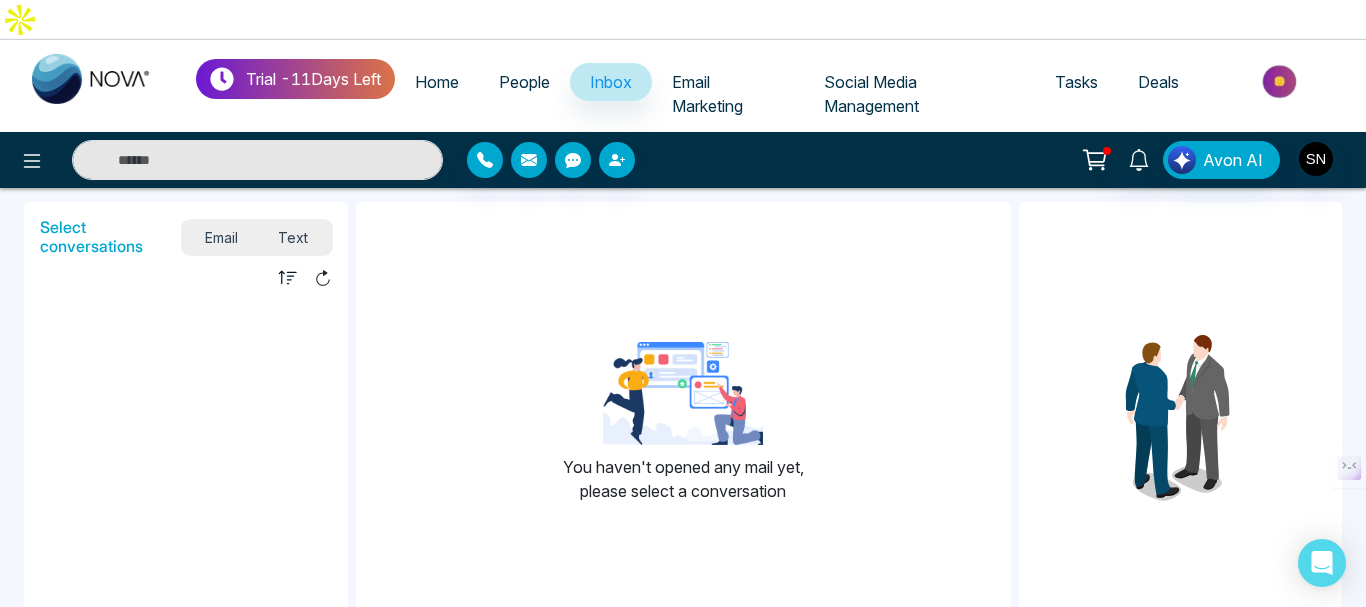 click on "Email" at bounding box center [222, 237] 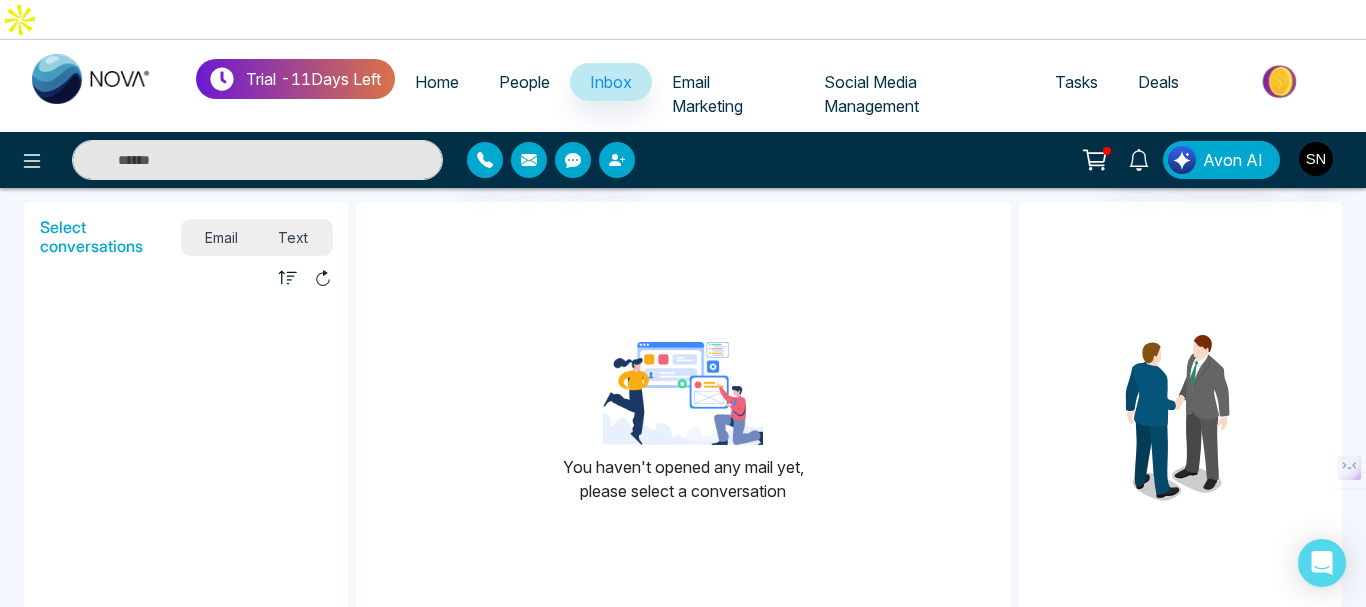click on "Text" at bounding box center [293, 237] 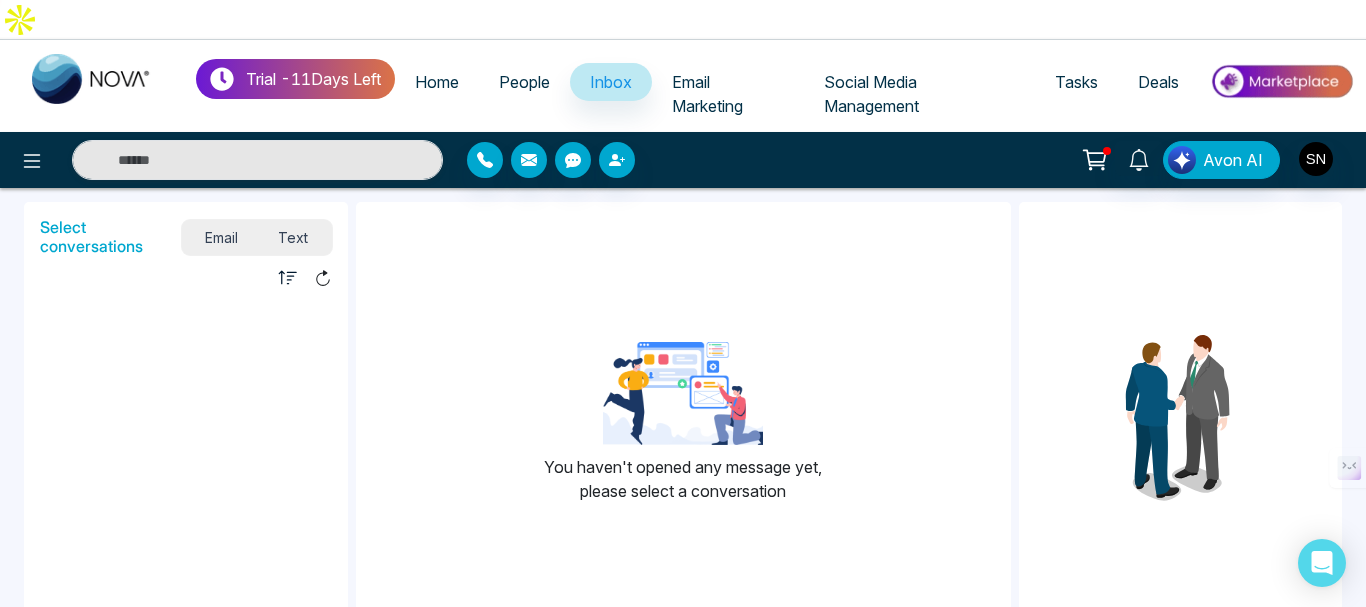 click on "Select conversations" at bounding box center [111, 237] 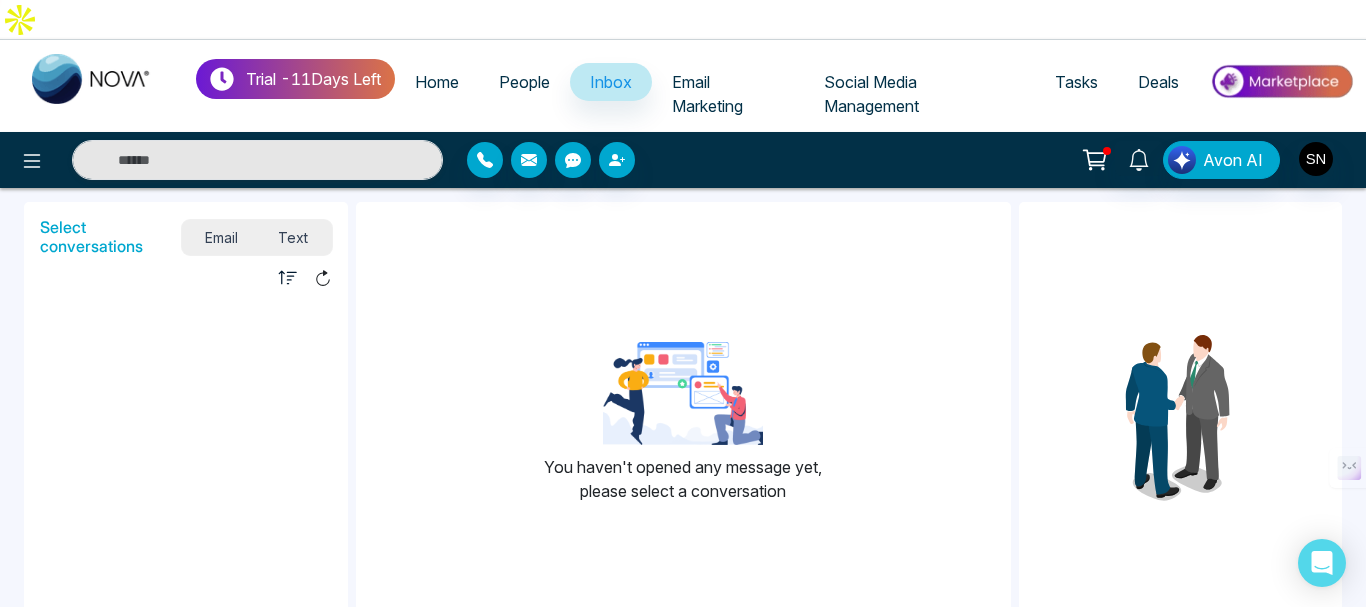 click on "Email" at bounding box center (222, 237) 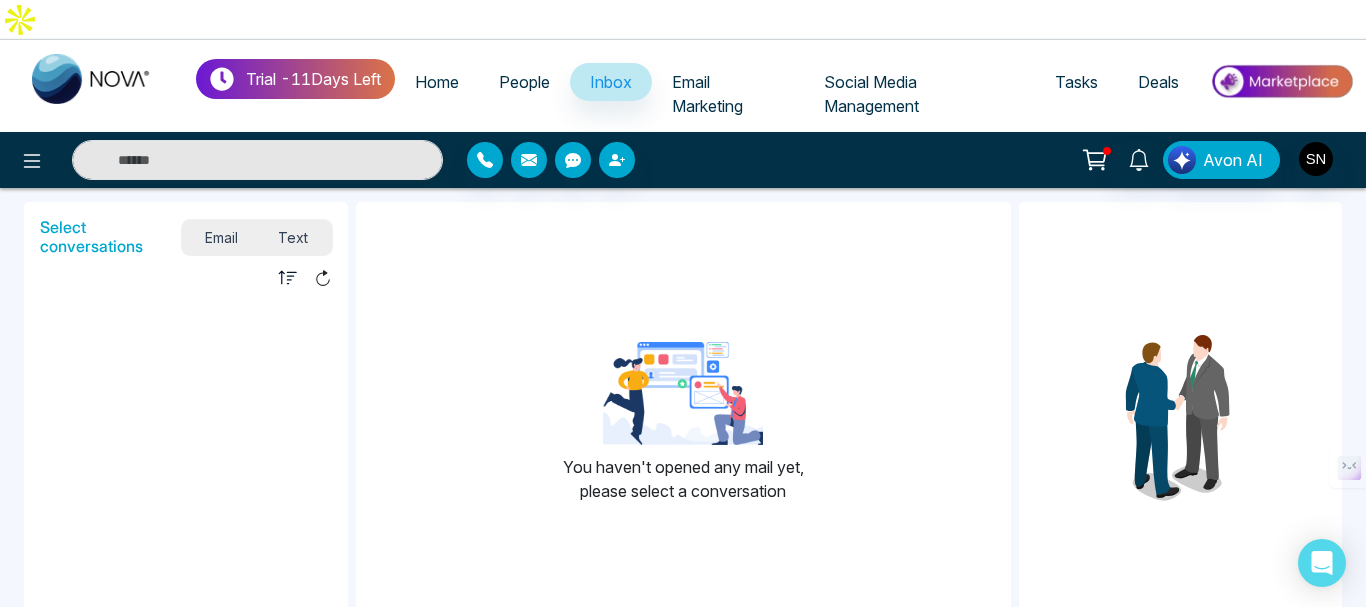 click on "Email Marketing" at bounding box center (707, 94) 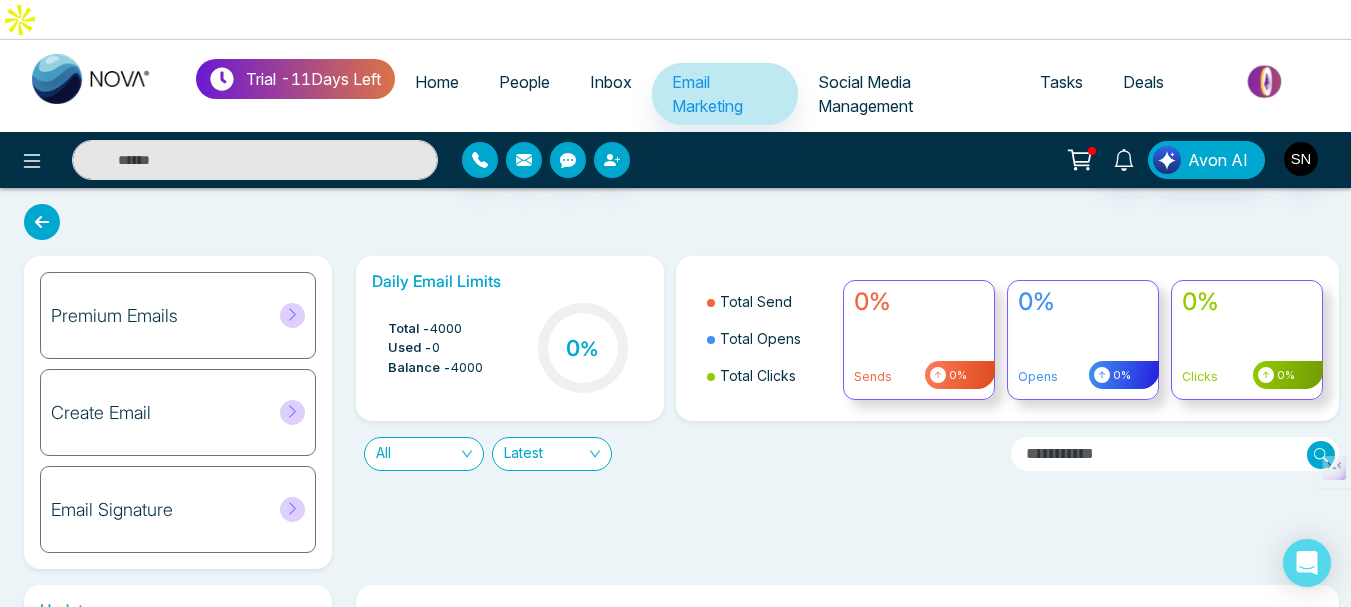 click 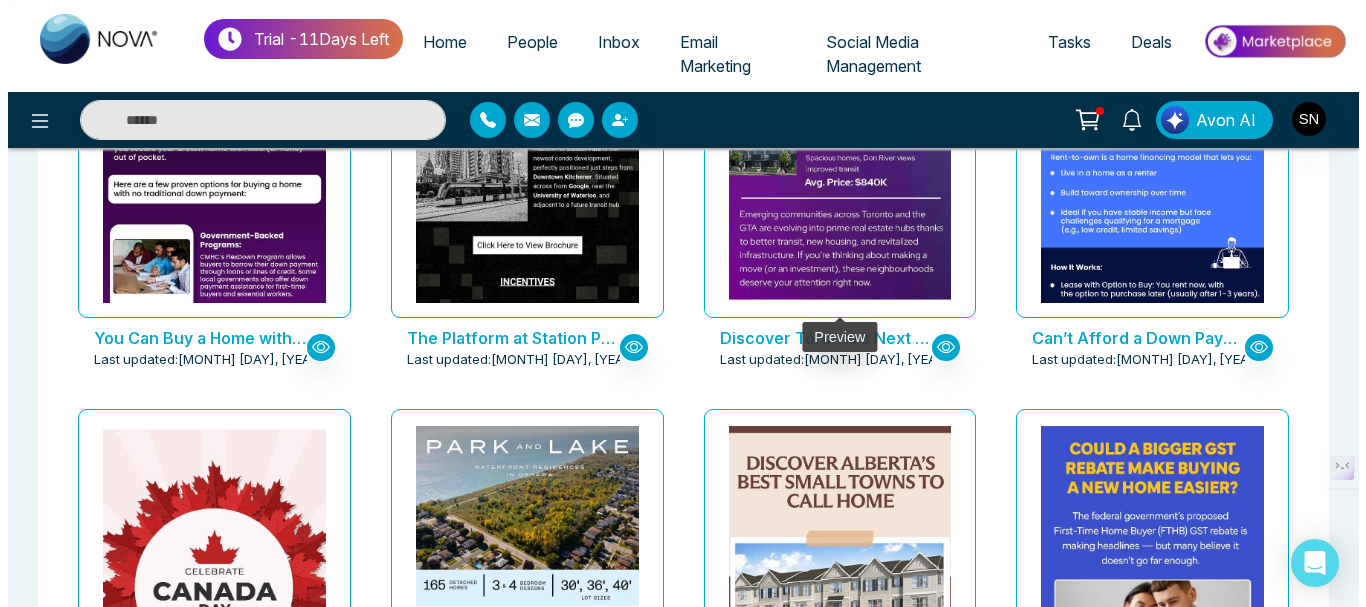 scroll, scrollTop: 900, scrollLeft: 0, axis: vertical 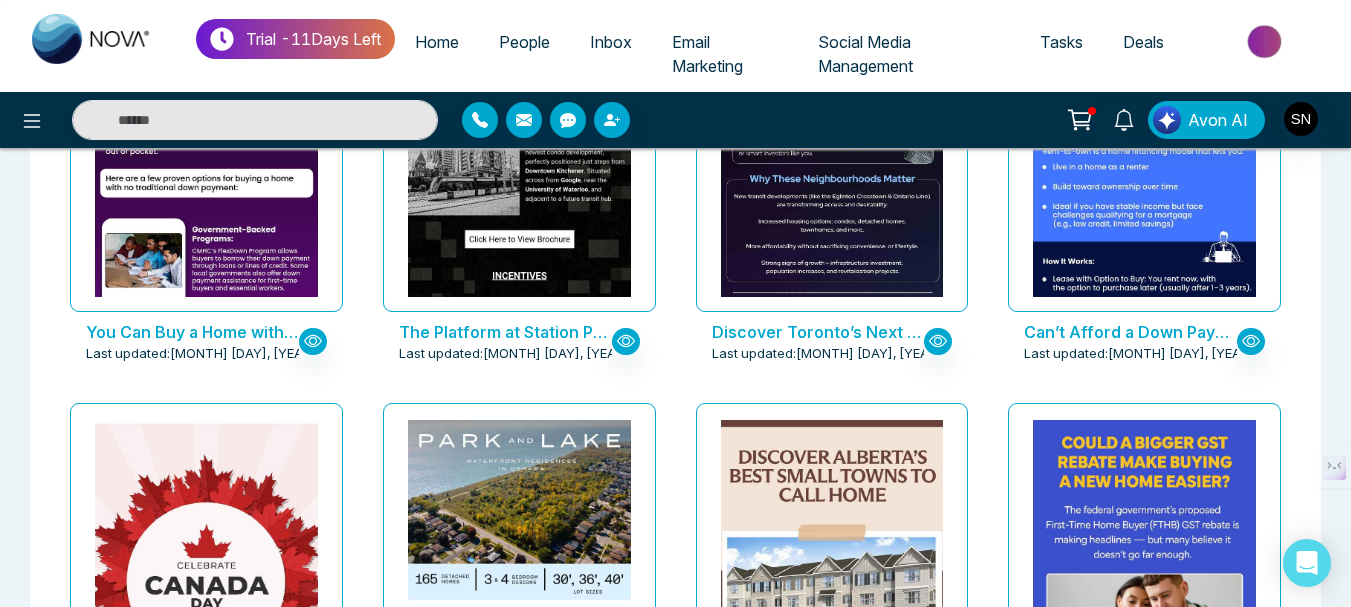 click on "Discover Toronto’s Next Hot Neighbourhoods Before Everyone Else Does" at bounding box center (818, 332) 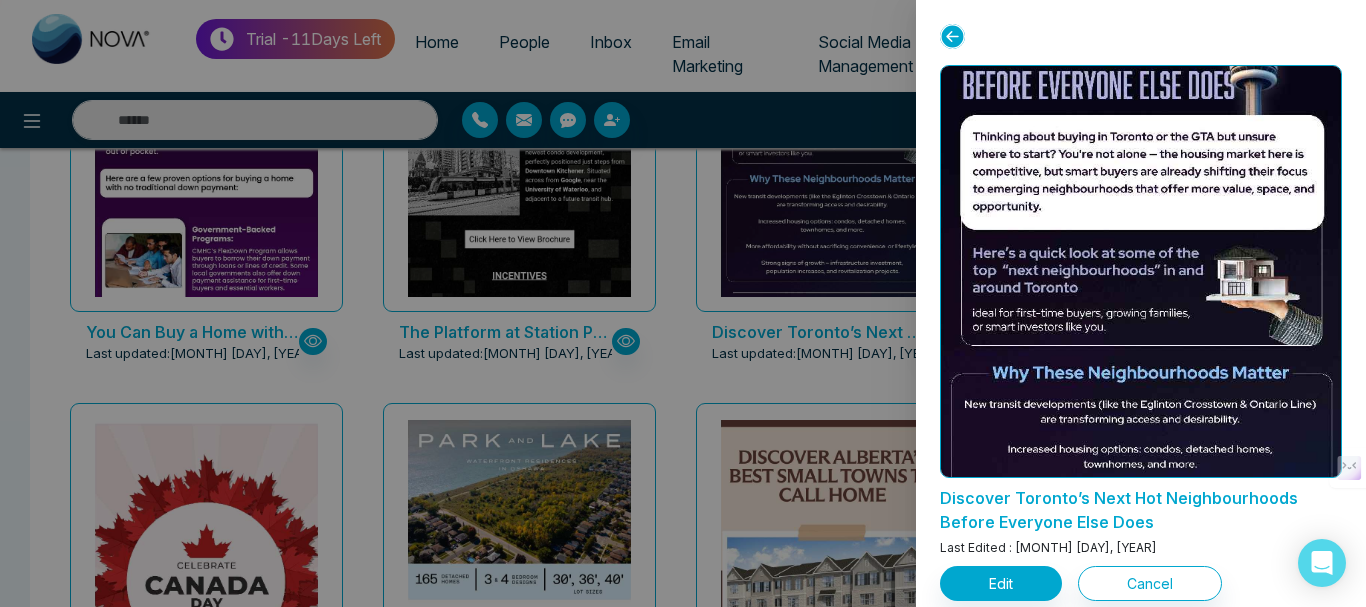 scroll, scrollTop: 300, scrollLeft: 0, axis: vertical 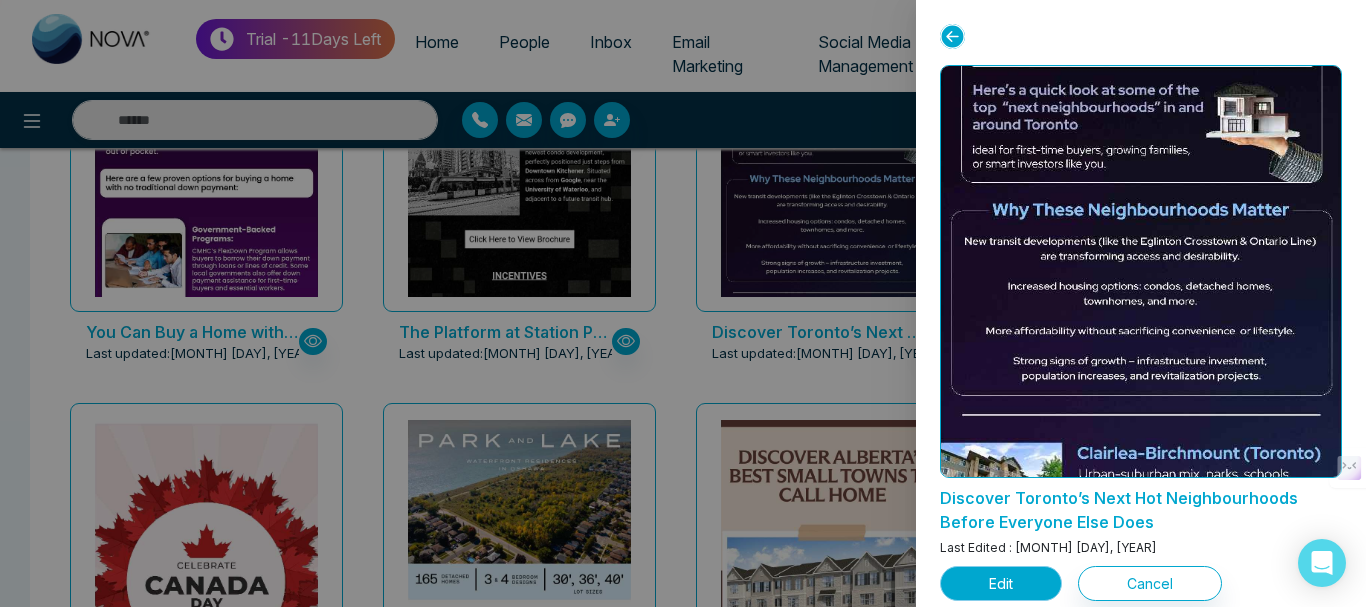 click on "Edit" at bounding box center [1001, 583] 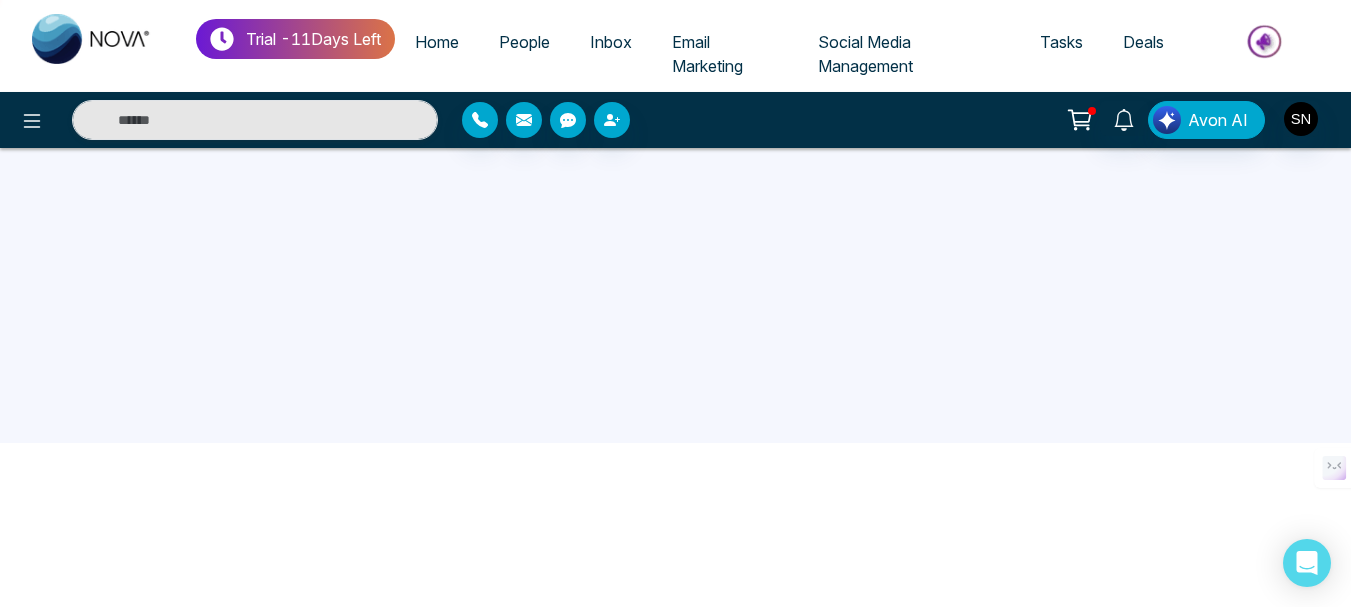 scroll, scrollTop: 0, scrollLeft: 0, axis: both 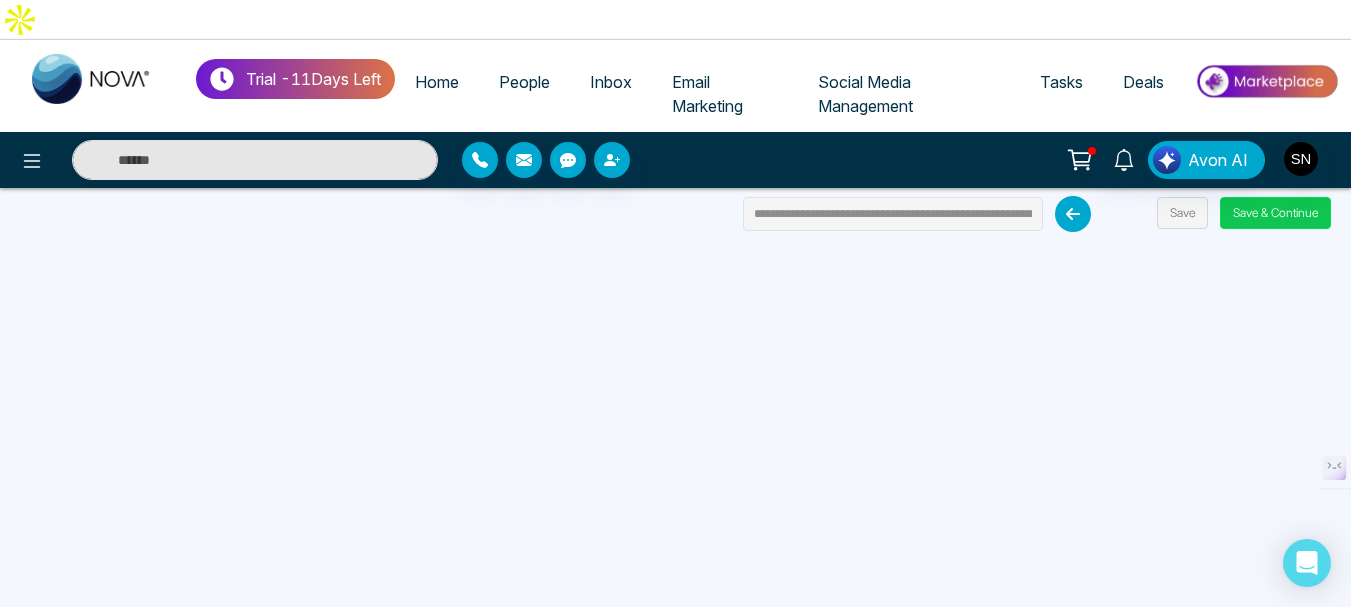 click on "Save & Continue" at bounding box center [1275, 213] 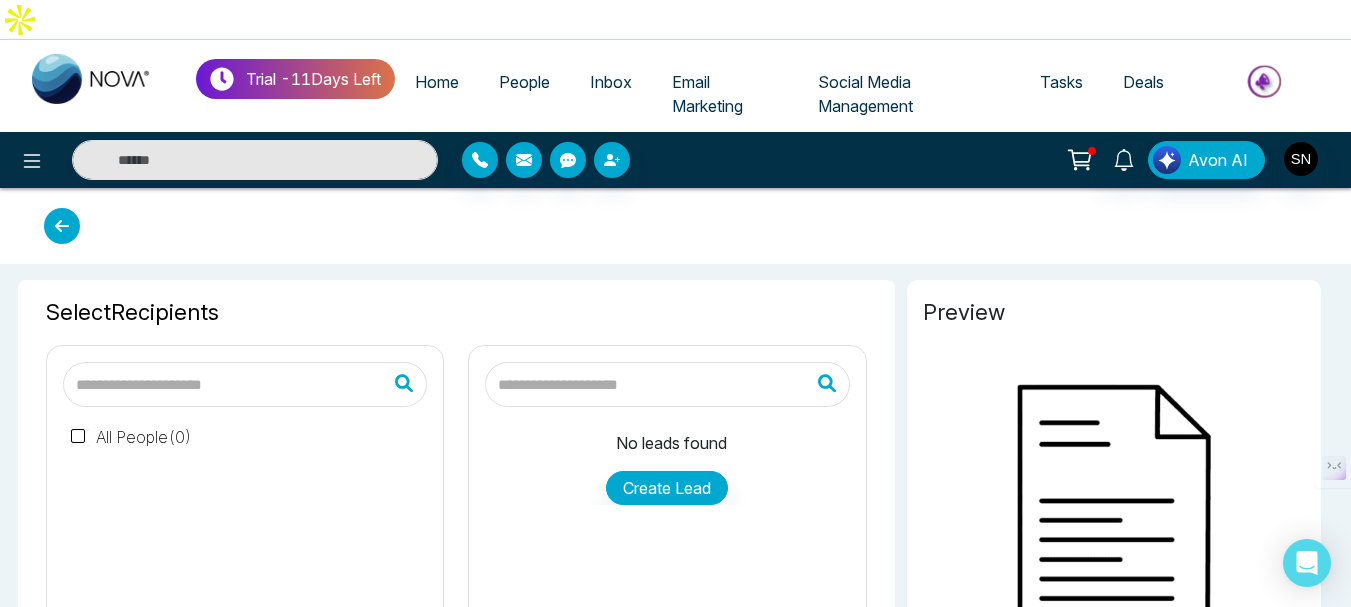 type on "**********" 